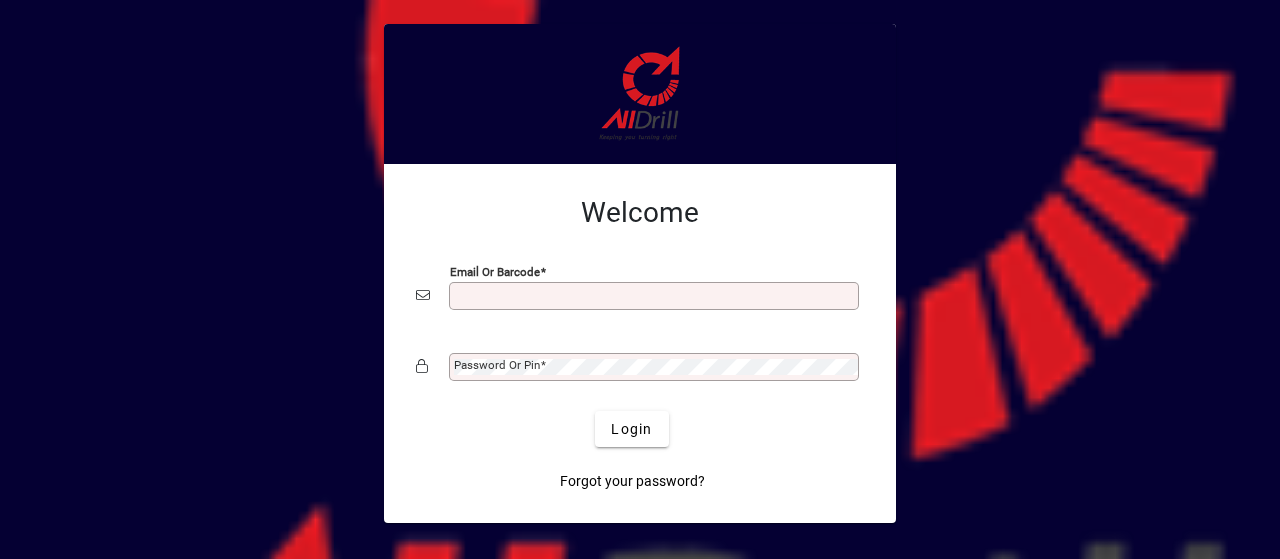 scroll, scrollTop: 0, scrollLeft: 0, axis: both 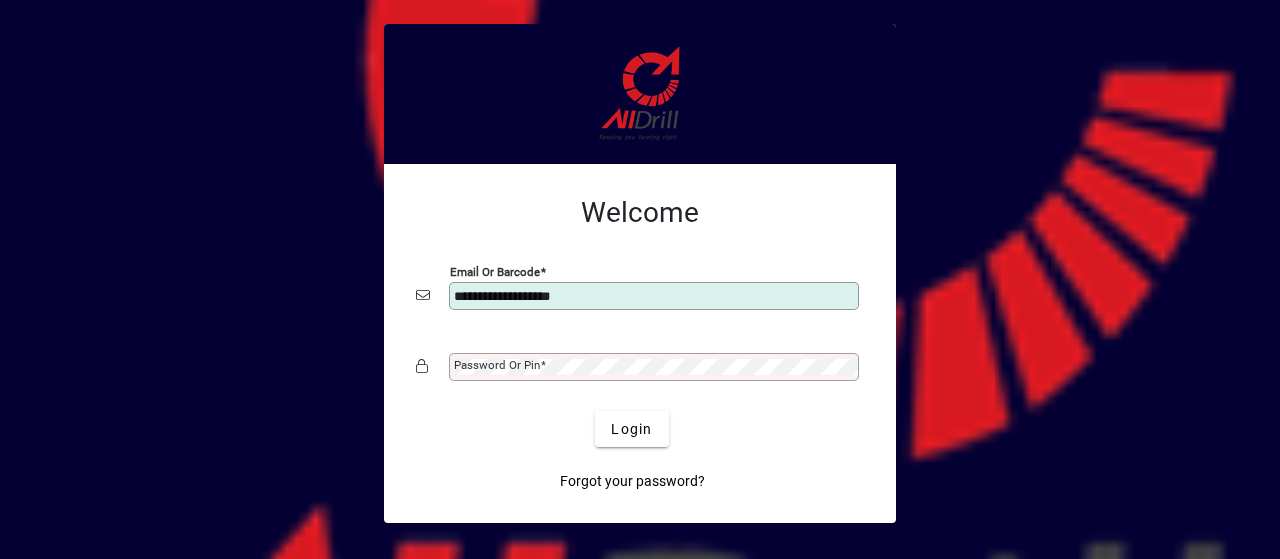 type on "**********" 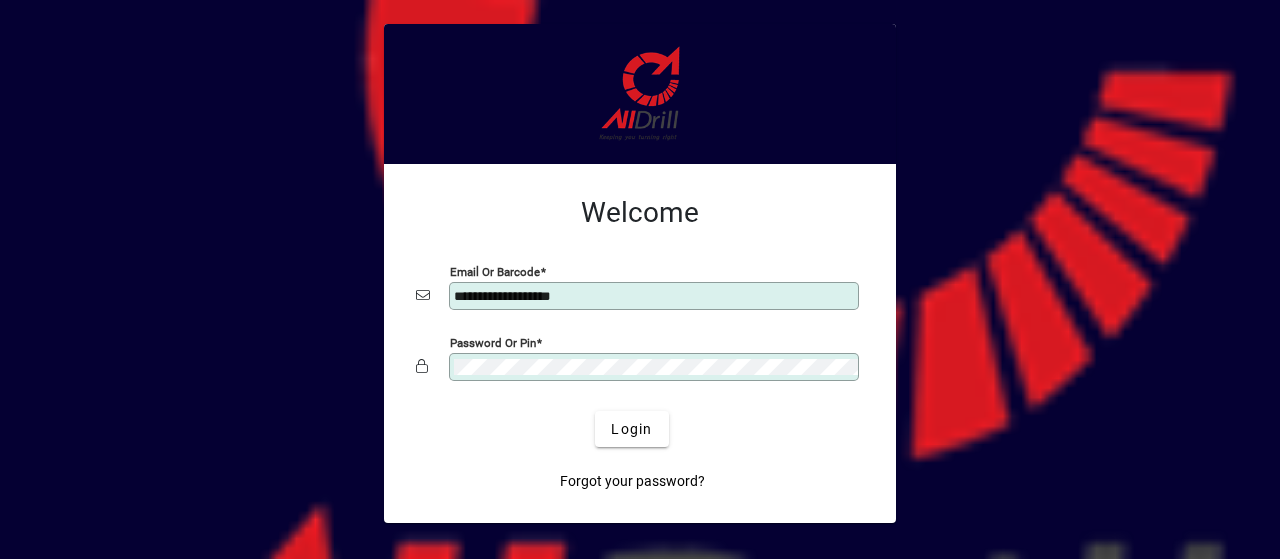 click on "Login" 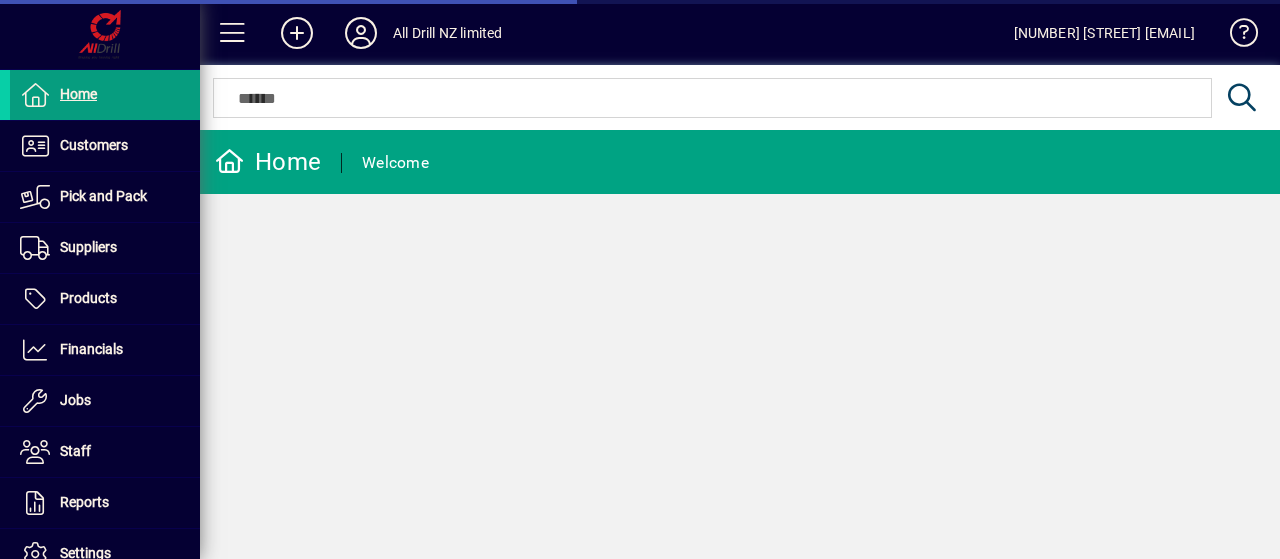scroll, scrollTop: 0, scrollLeft: 0, axis: both 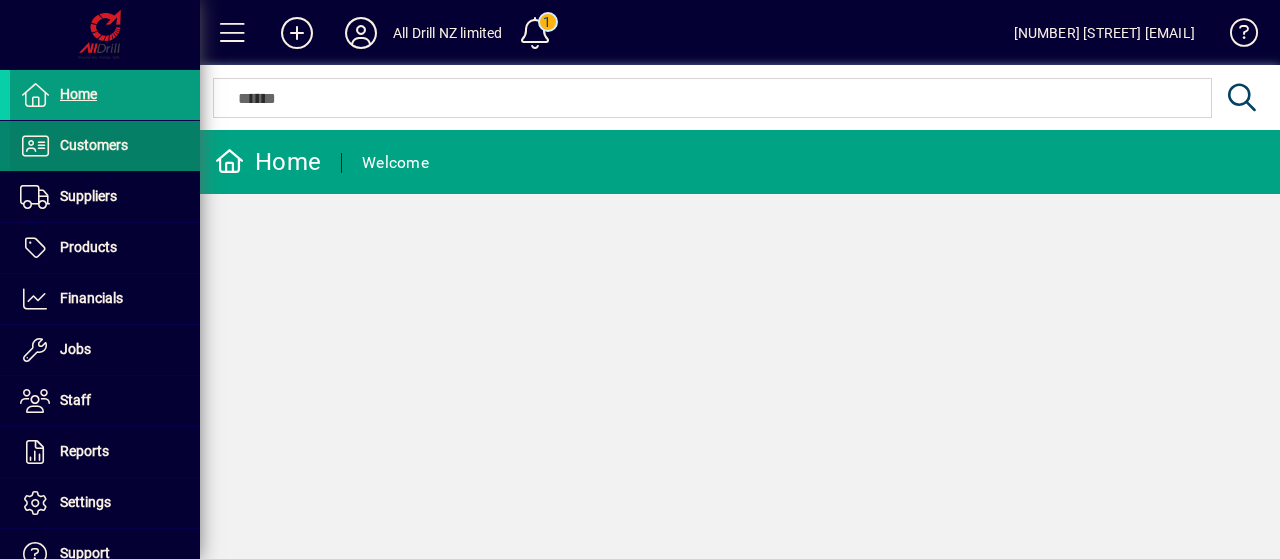 click on "Customers" at bounding box center (94, 145) 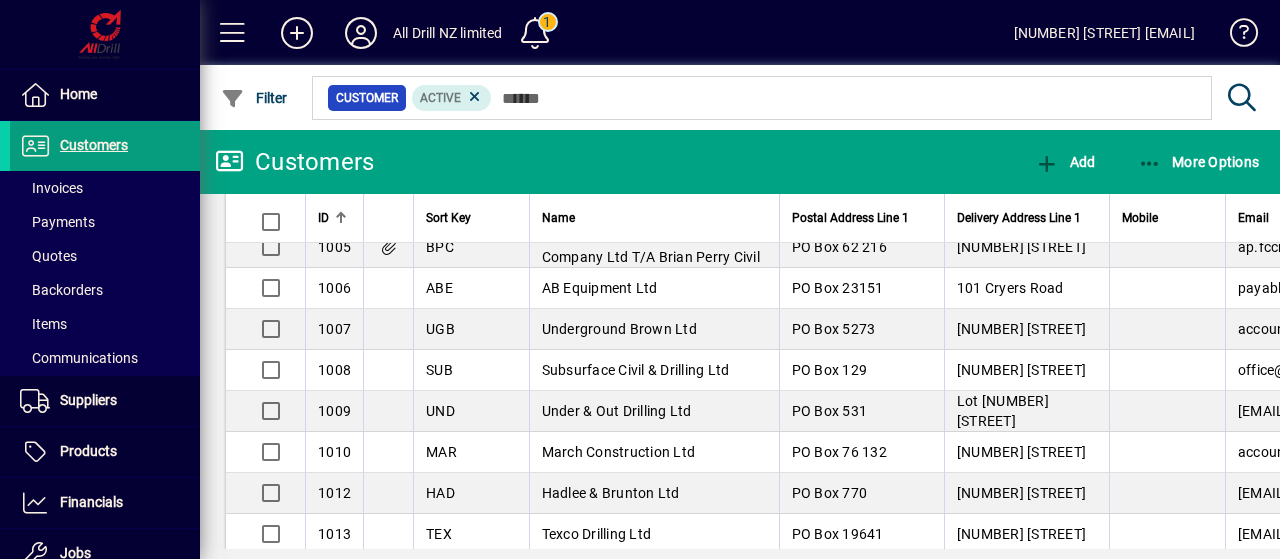 scroll, scrollTop: 300, scrollLeft: 0, axis: vertical 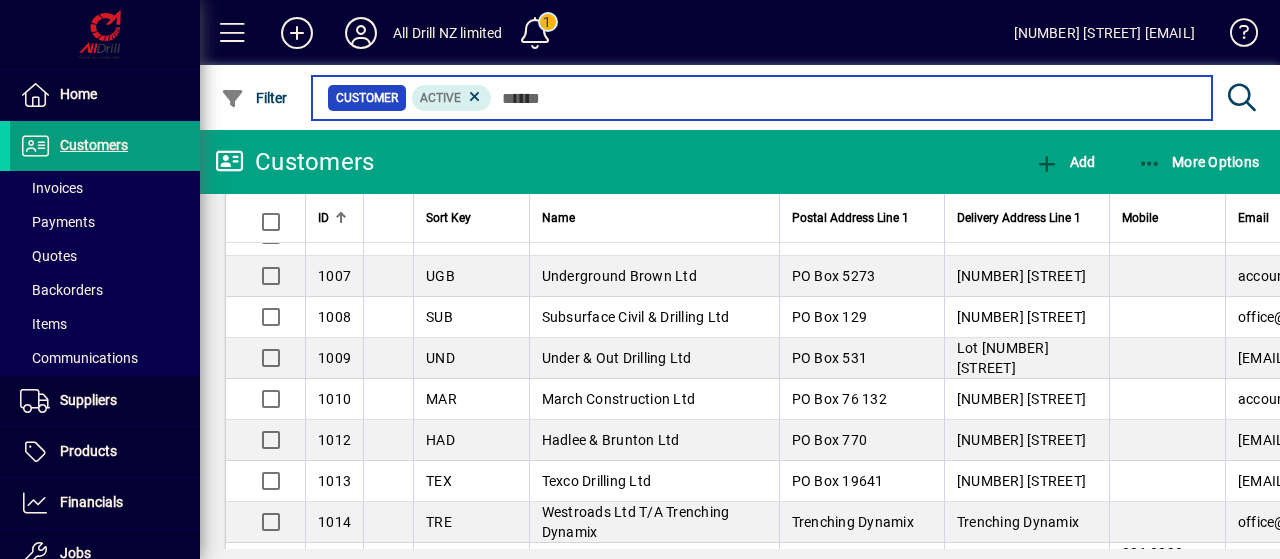 click at bounding box center [844, 98] 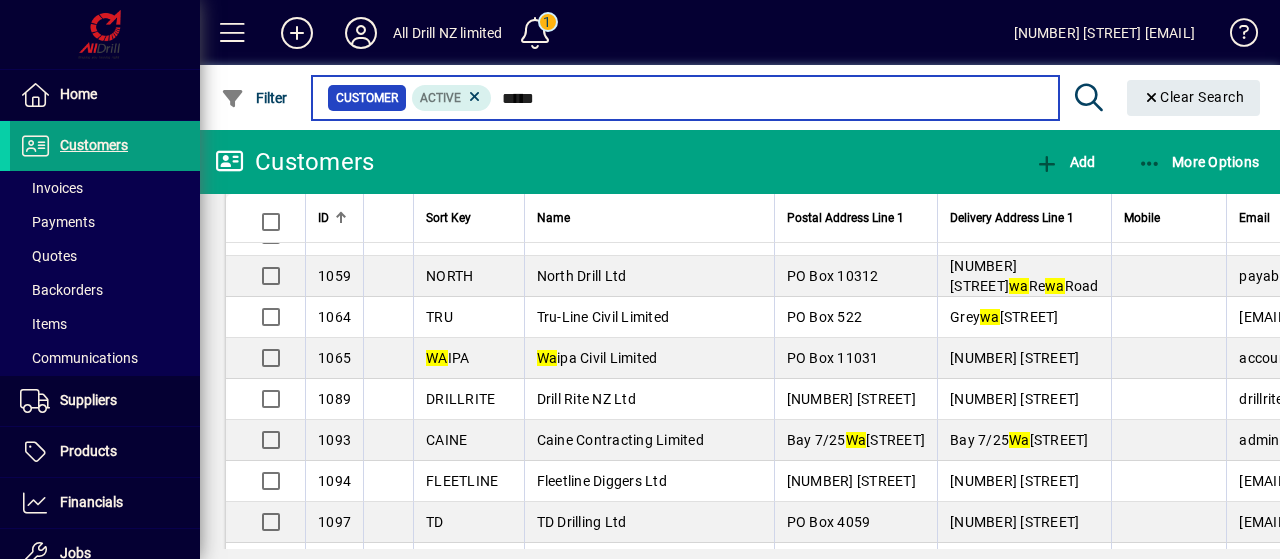scroll, scrollTop: 0, scrollLeft: 0, axis: both 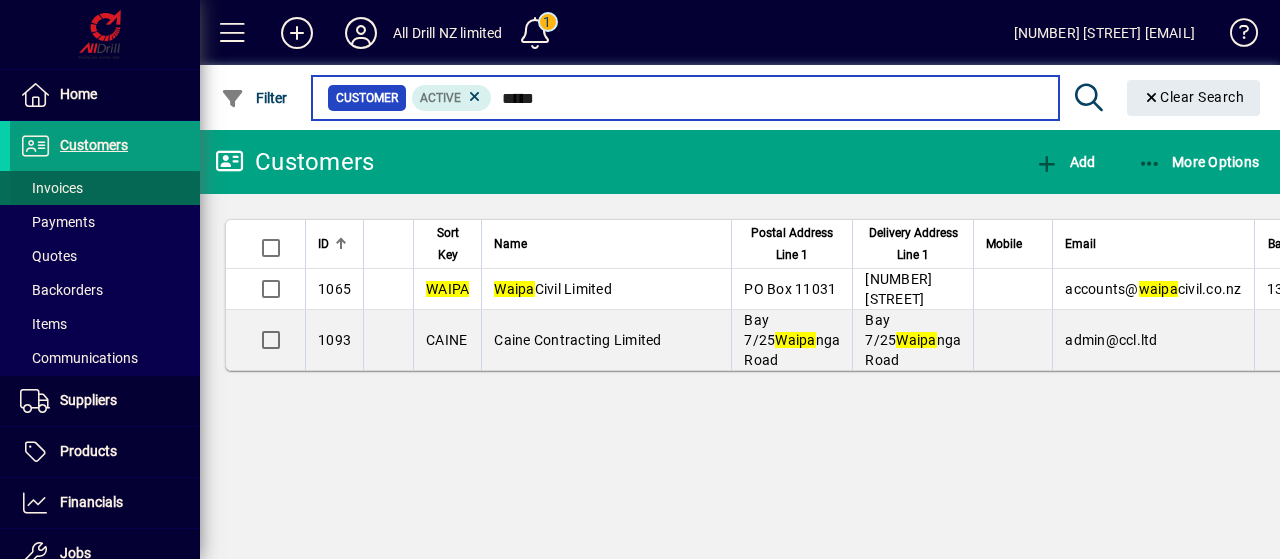 type on "*****" 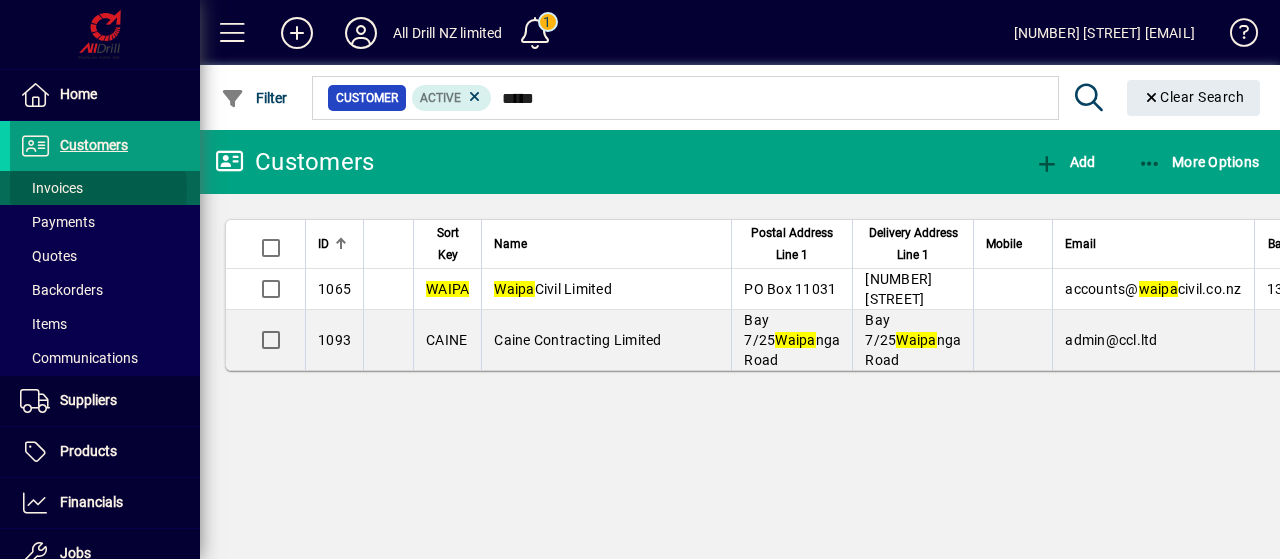 click on "Invoices" at bounding box center [51, 188] 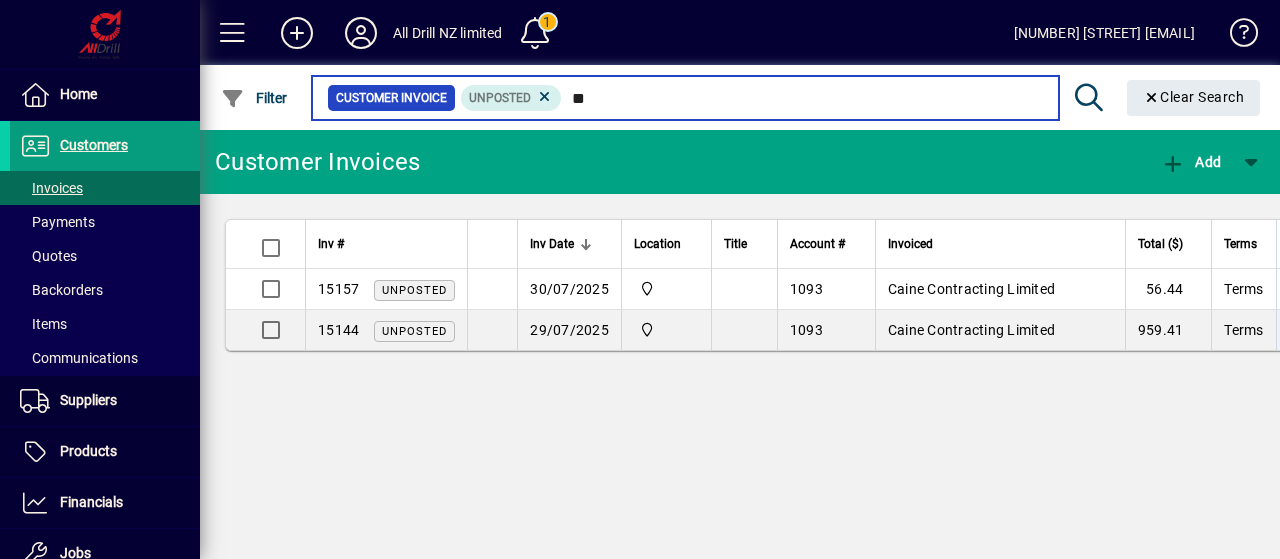 type on "*" 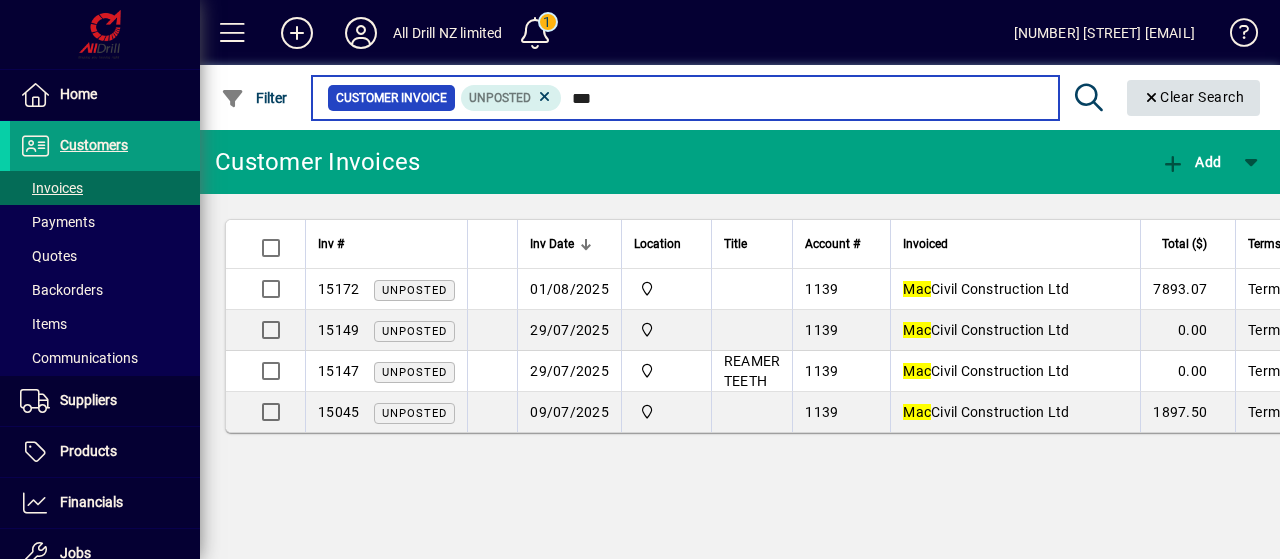 type on "***" 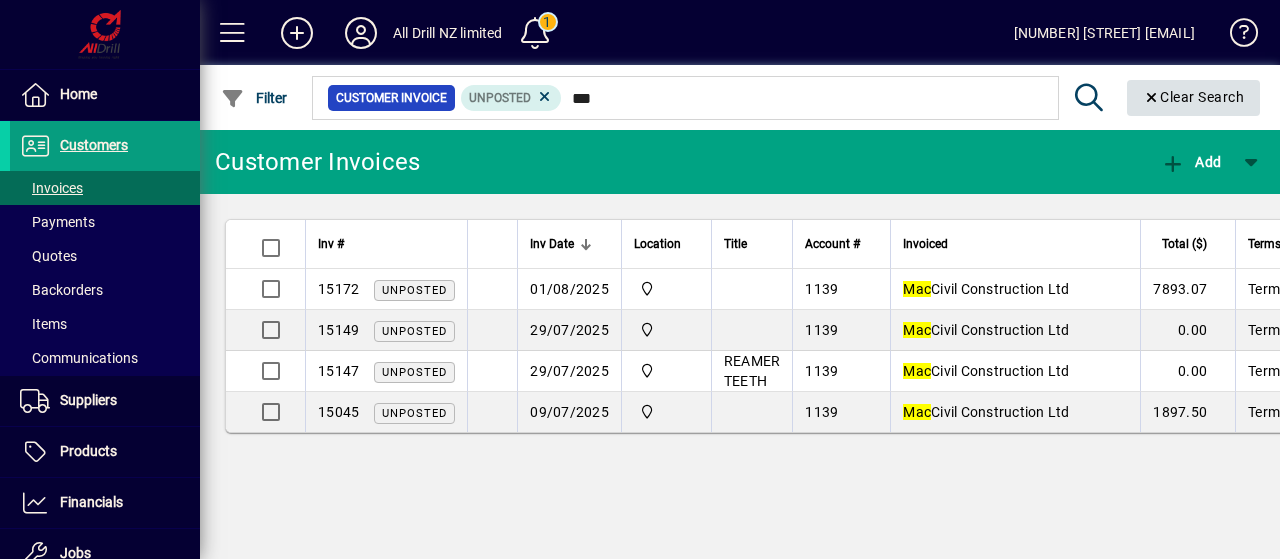 click on "Clear Search" 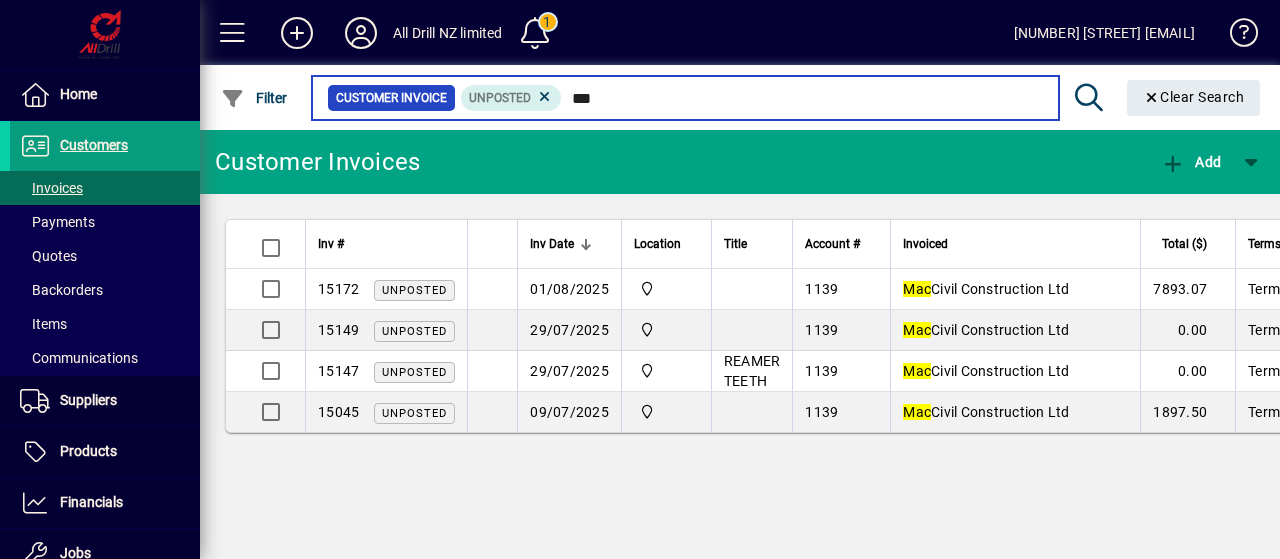 type 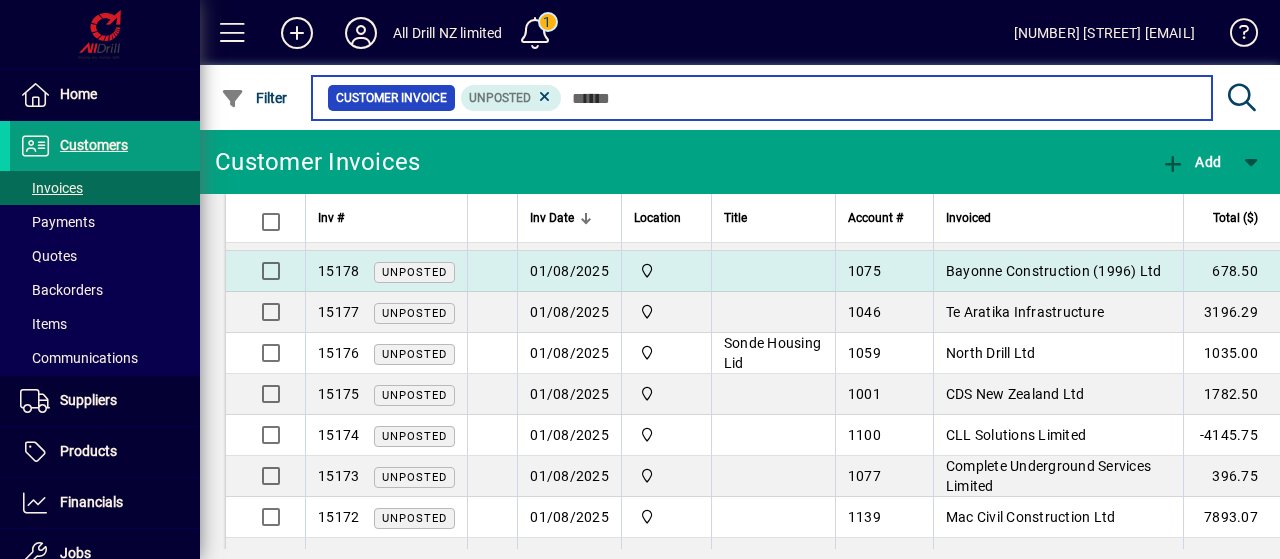 scroll, scrollTop: 200, scrollLeft: 0, axis: vertical 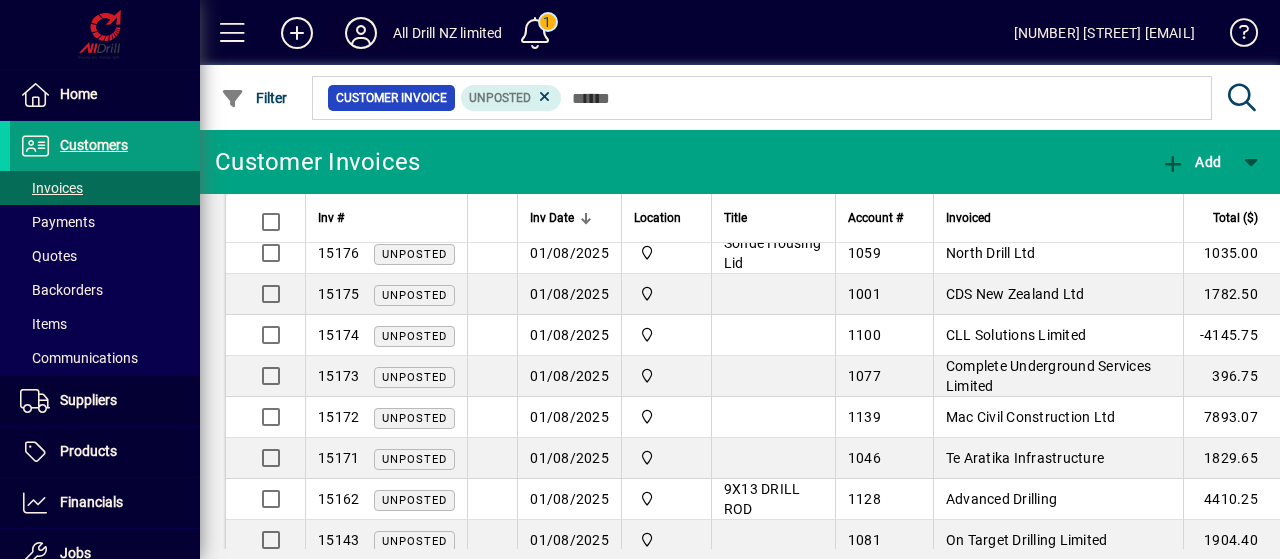 click 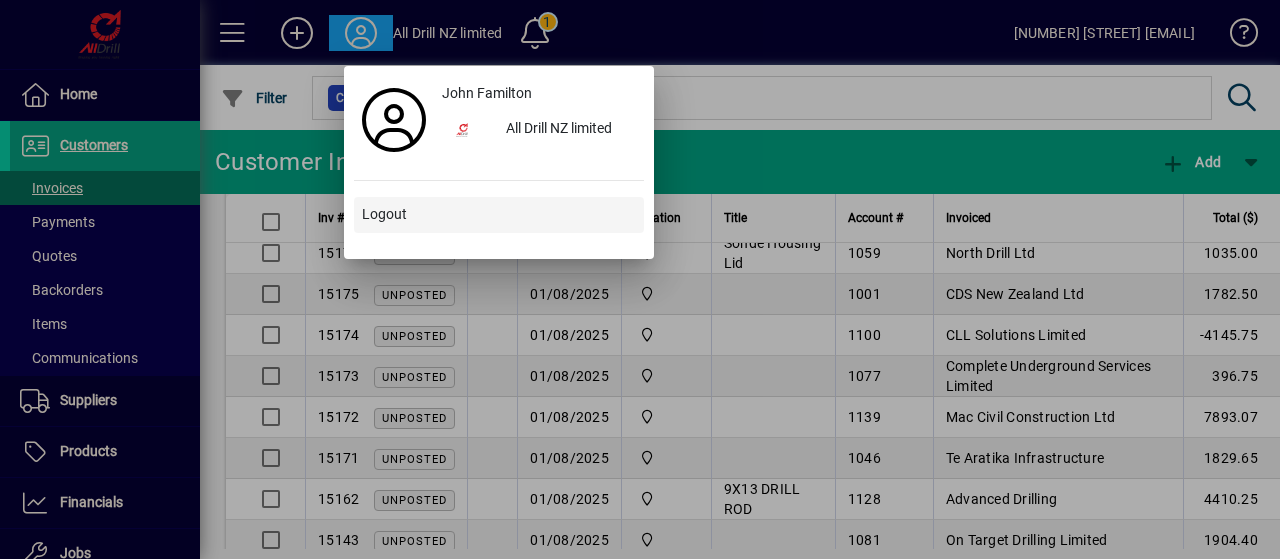 click on "Logout" at bounding box center [384, 214] 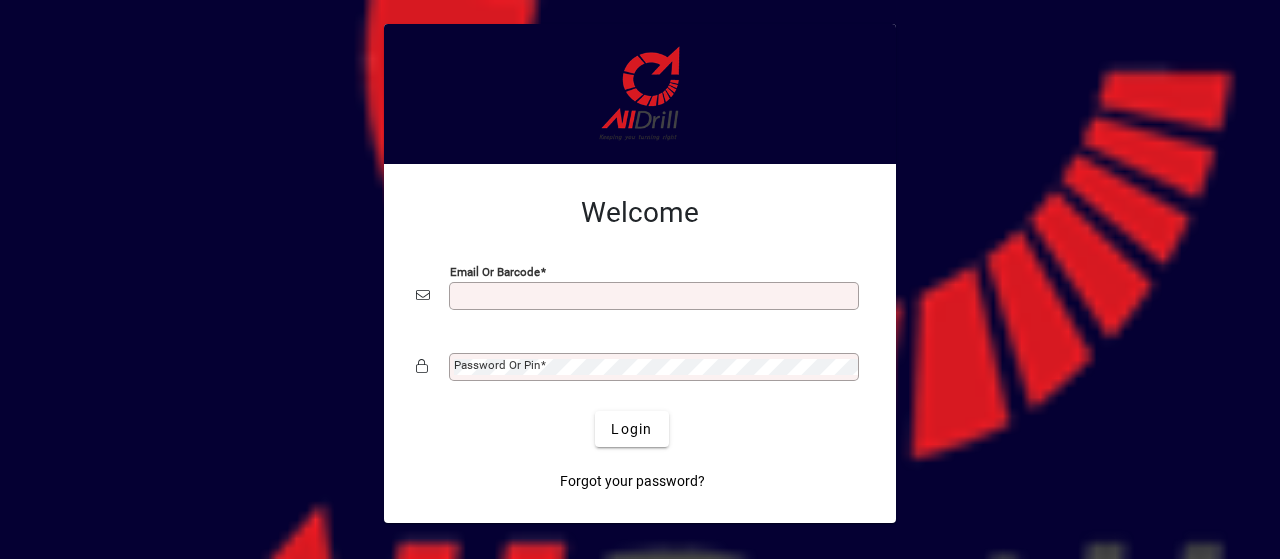 scroll, scrollTop: 0, scrollLeft: 0, axis: both 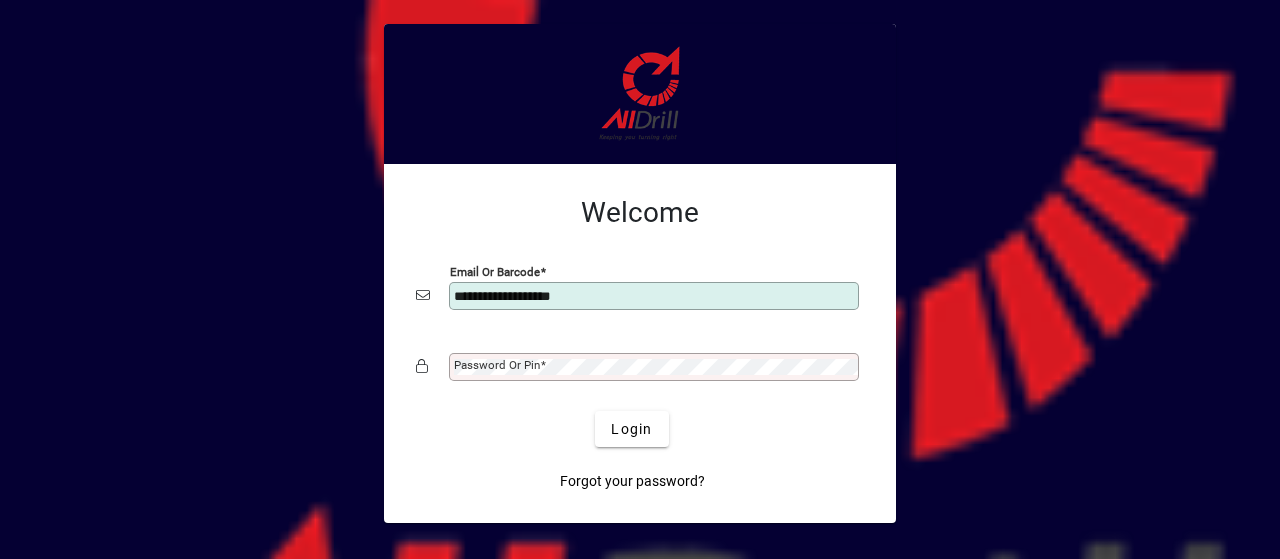type on "**********" 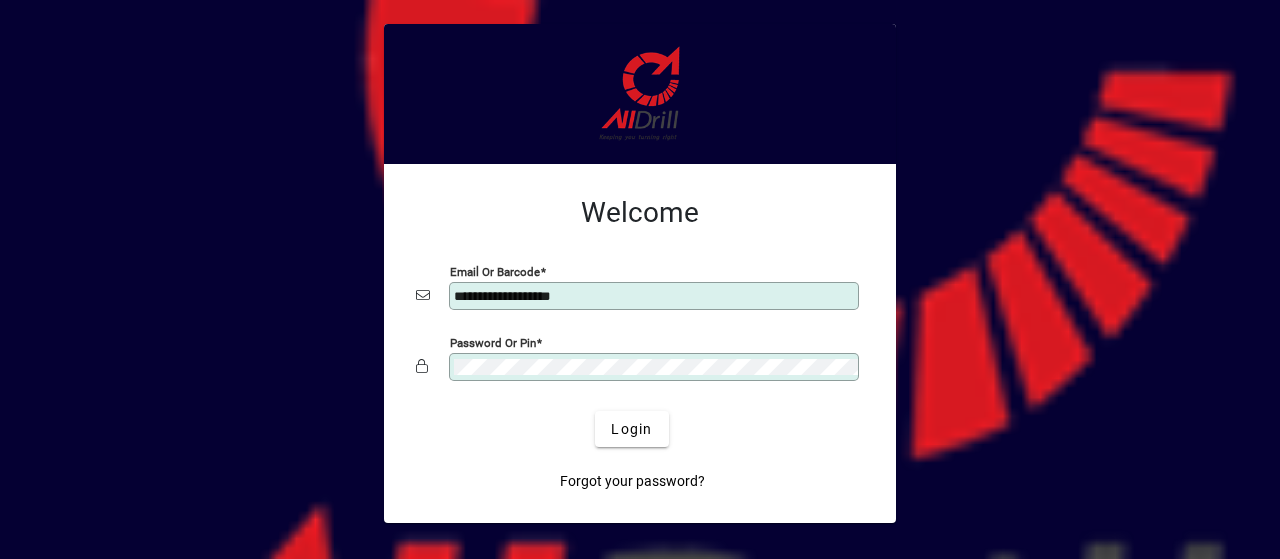 click on "Login" 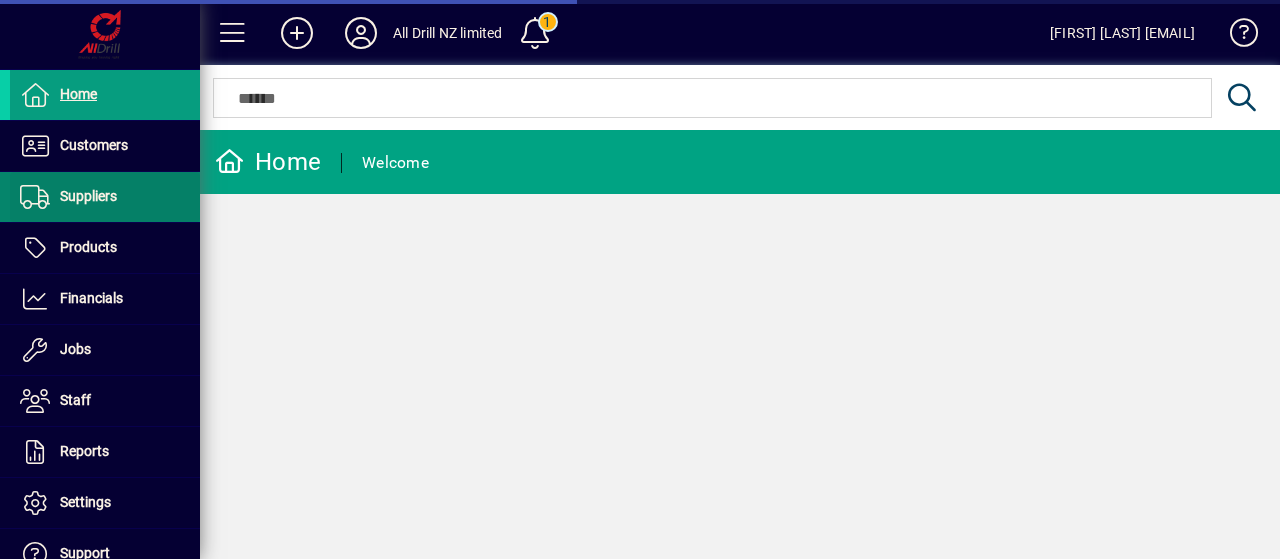 scroll, scrollTop: 0, scrollLeft: 0, axis: both 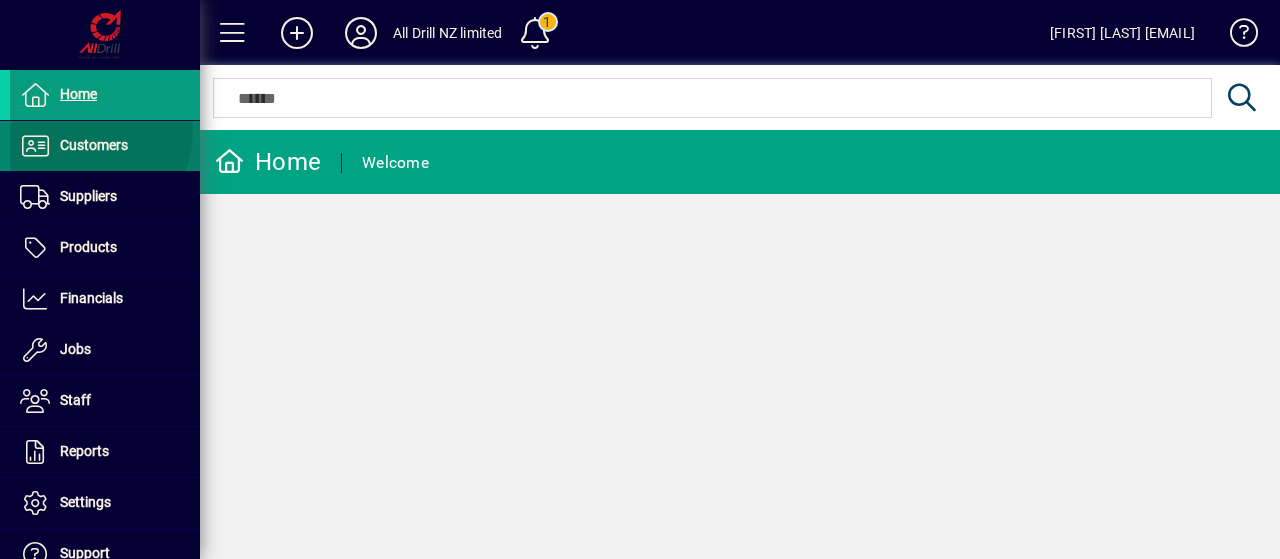 click at bounding box center [105, 146] 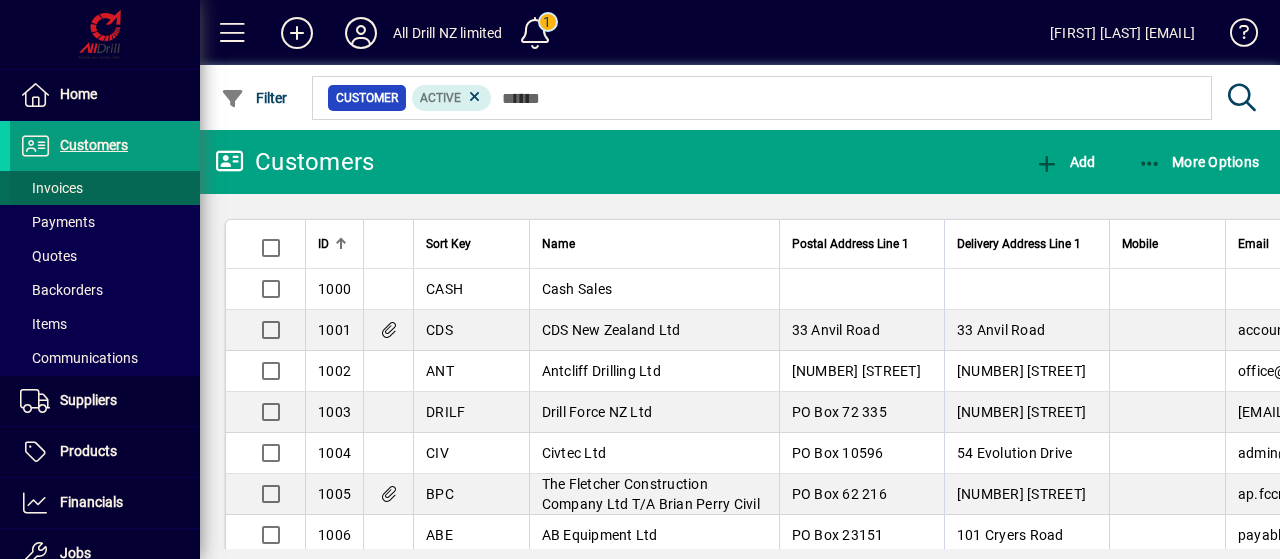 click on "Invoices" at bounding box center (51, 188) 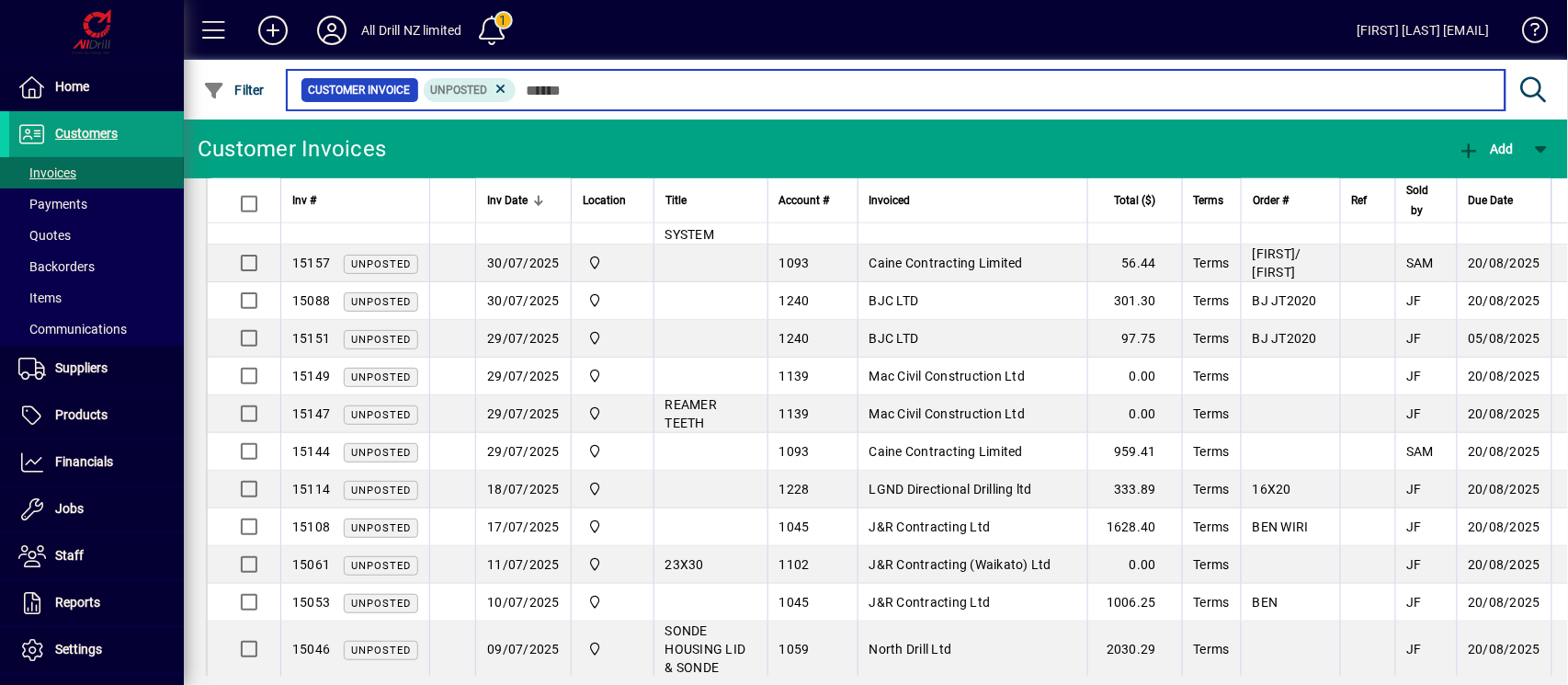 scroll, scrollTop: 828, scrollLeft: 0, axis: vertical 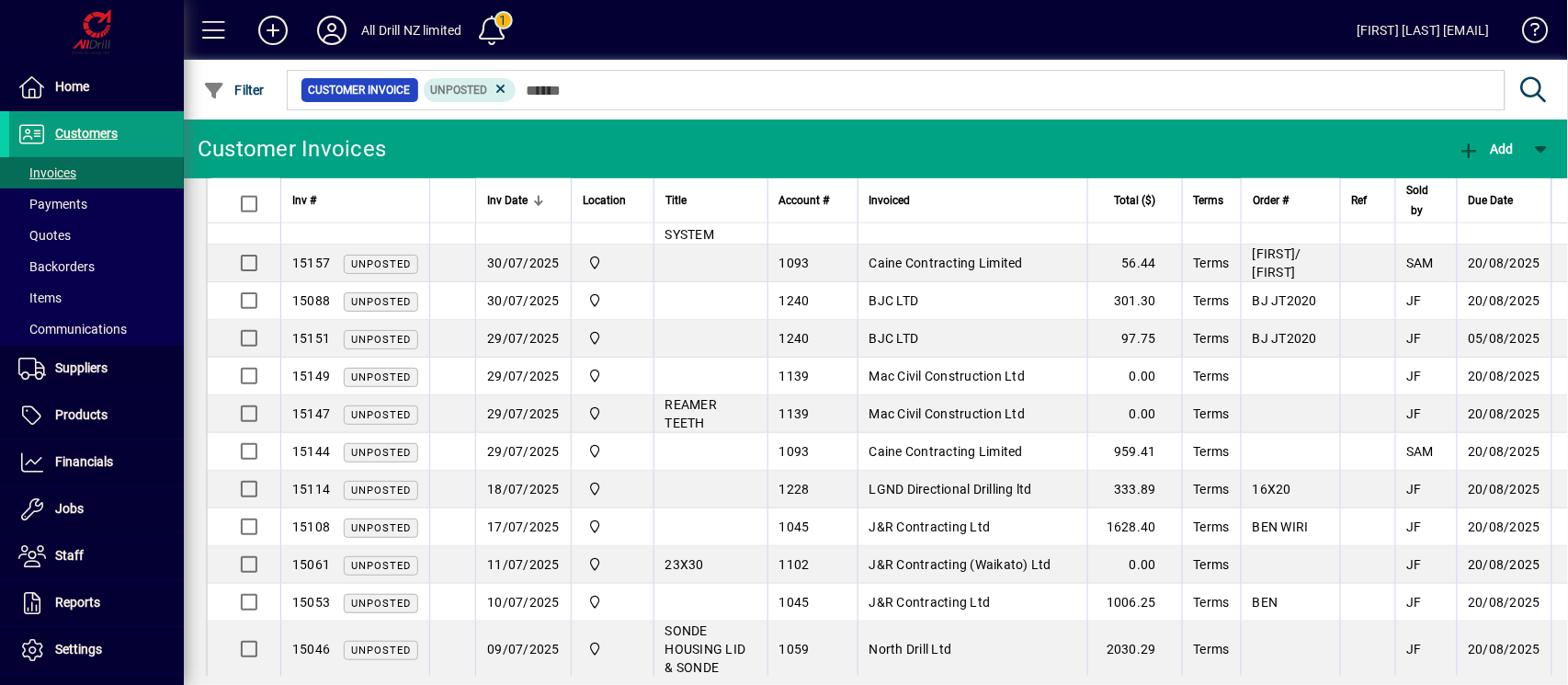 drag, startPoint x: 1109, startPoint y: 7, endPoint x: 960, endPoint y: 33, distance: 151.25145 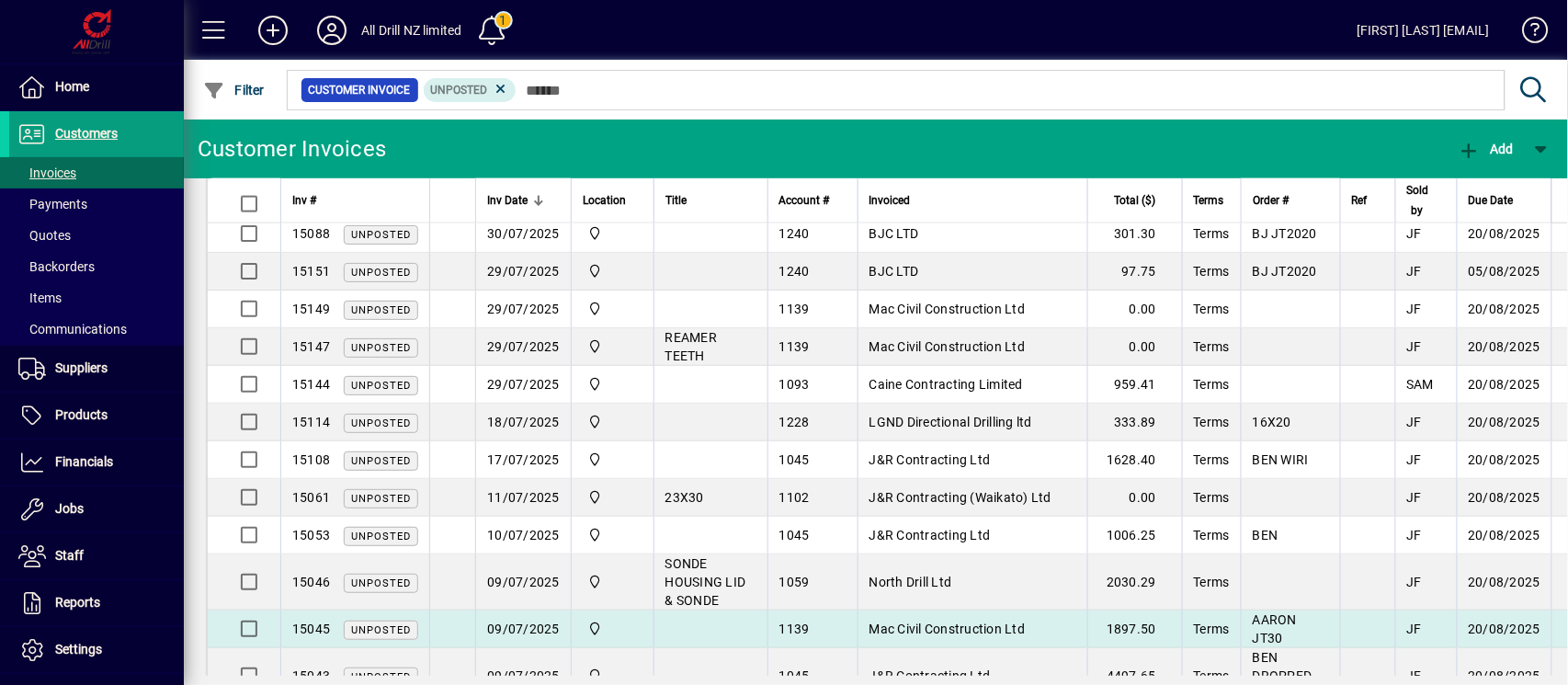 scroll, scrollTop: 772, scrollLeft: 0, axis: vertical 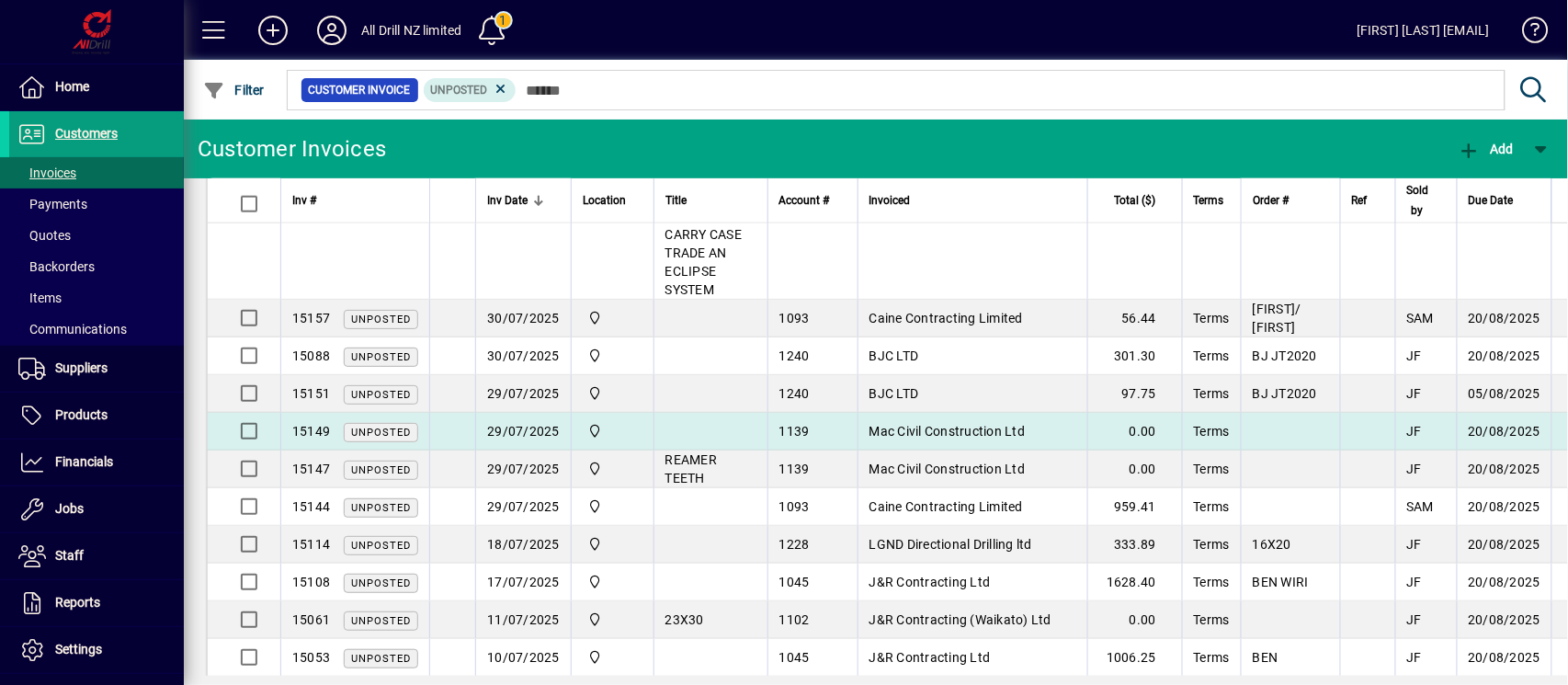 click on "Mac Civil Construction Ltd" at bounding box center [948, 431] 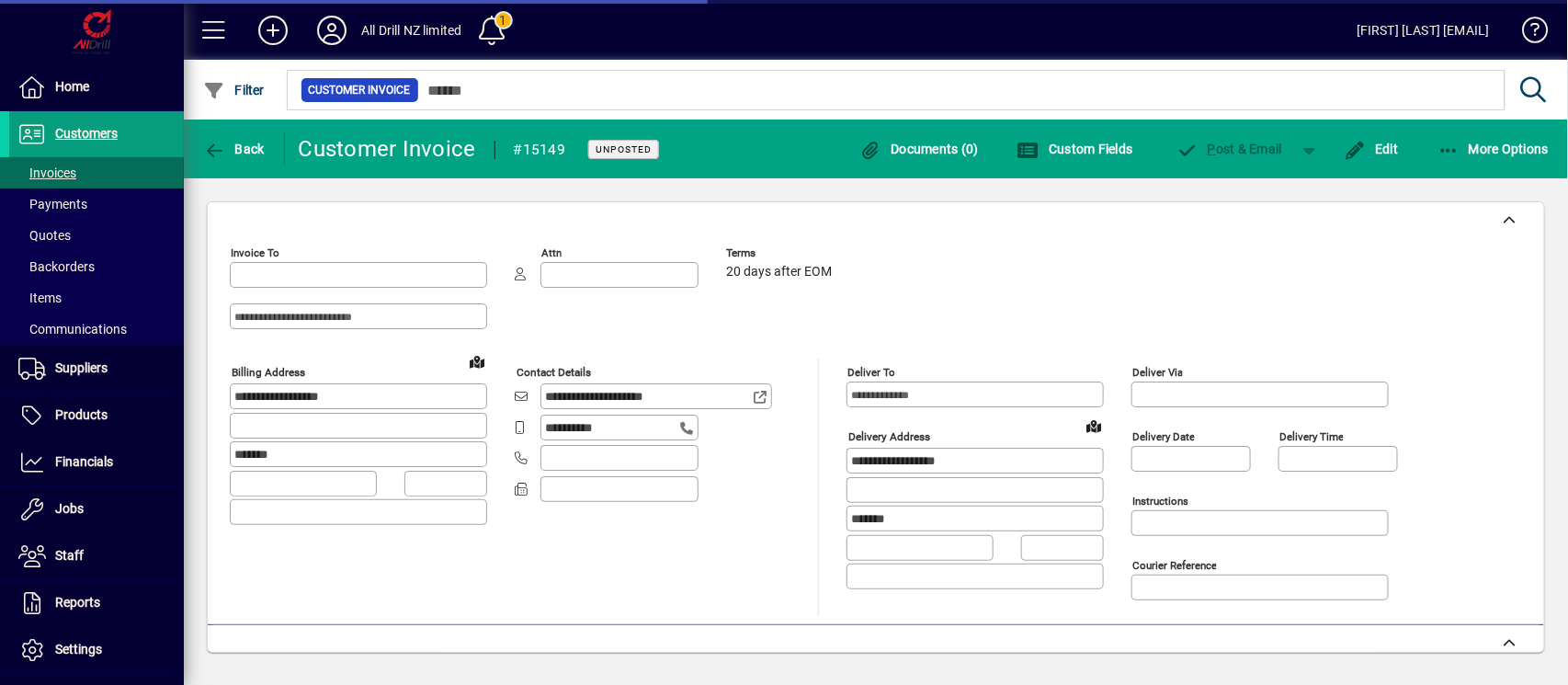 type on "**********" 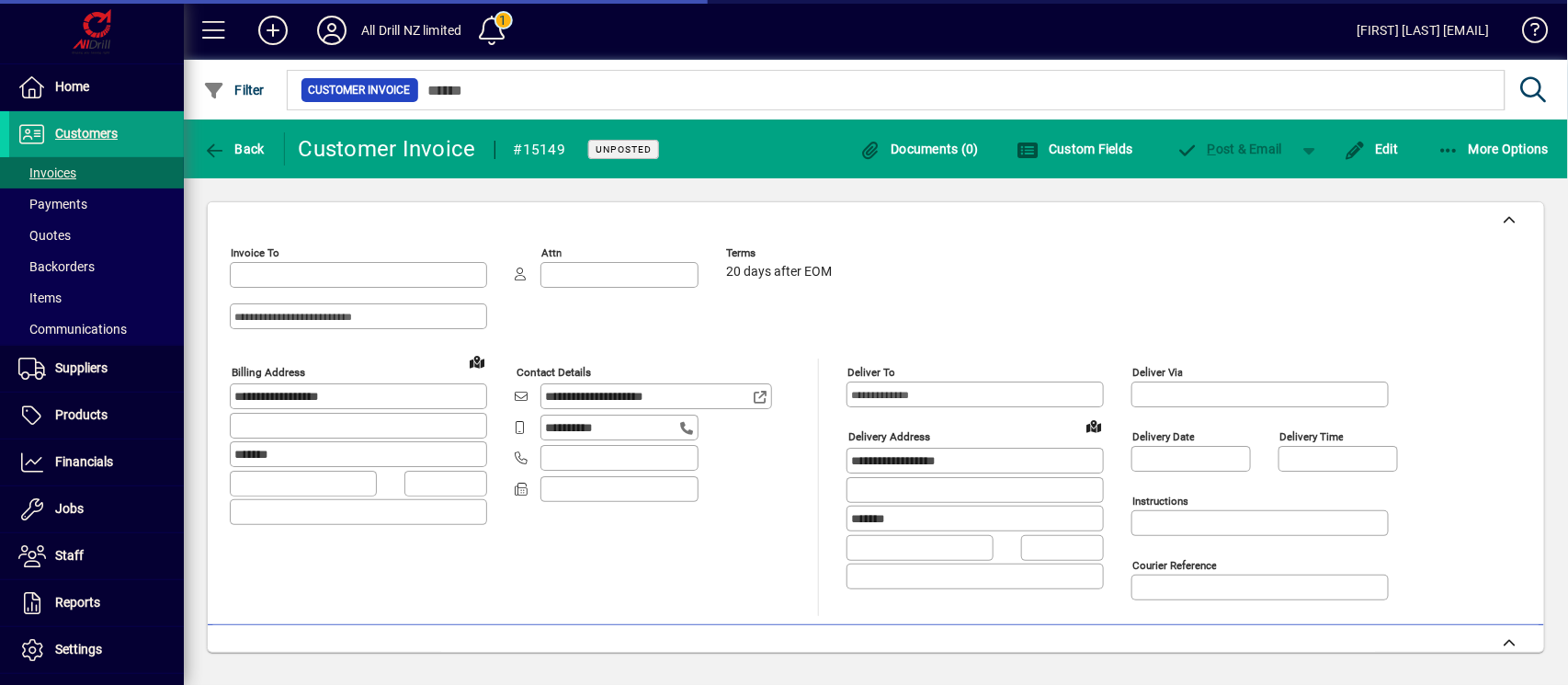 type on "**********" 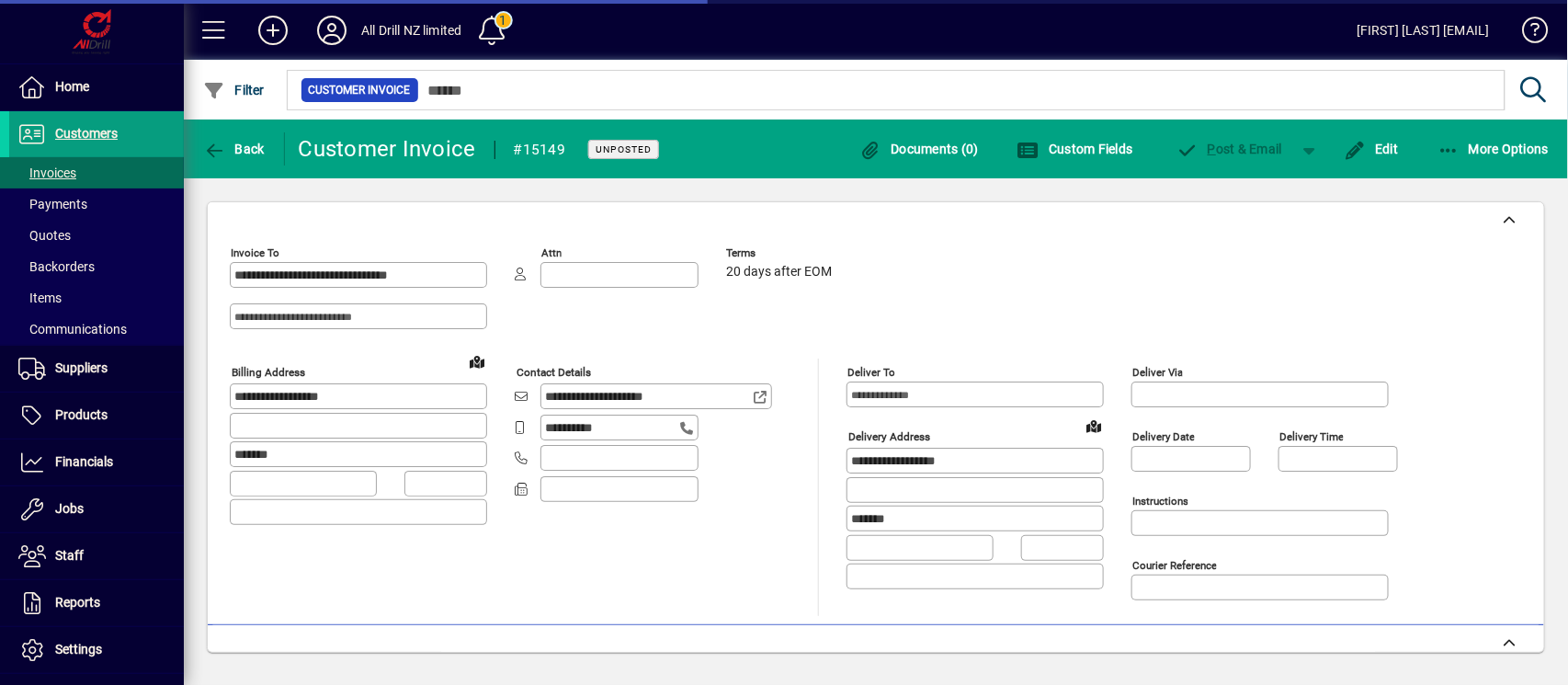 type on "**********" 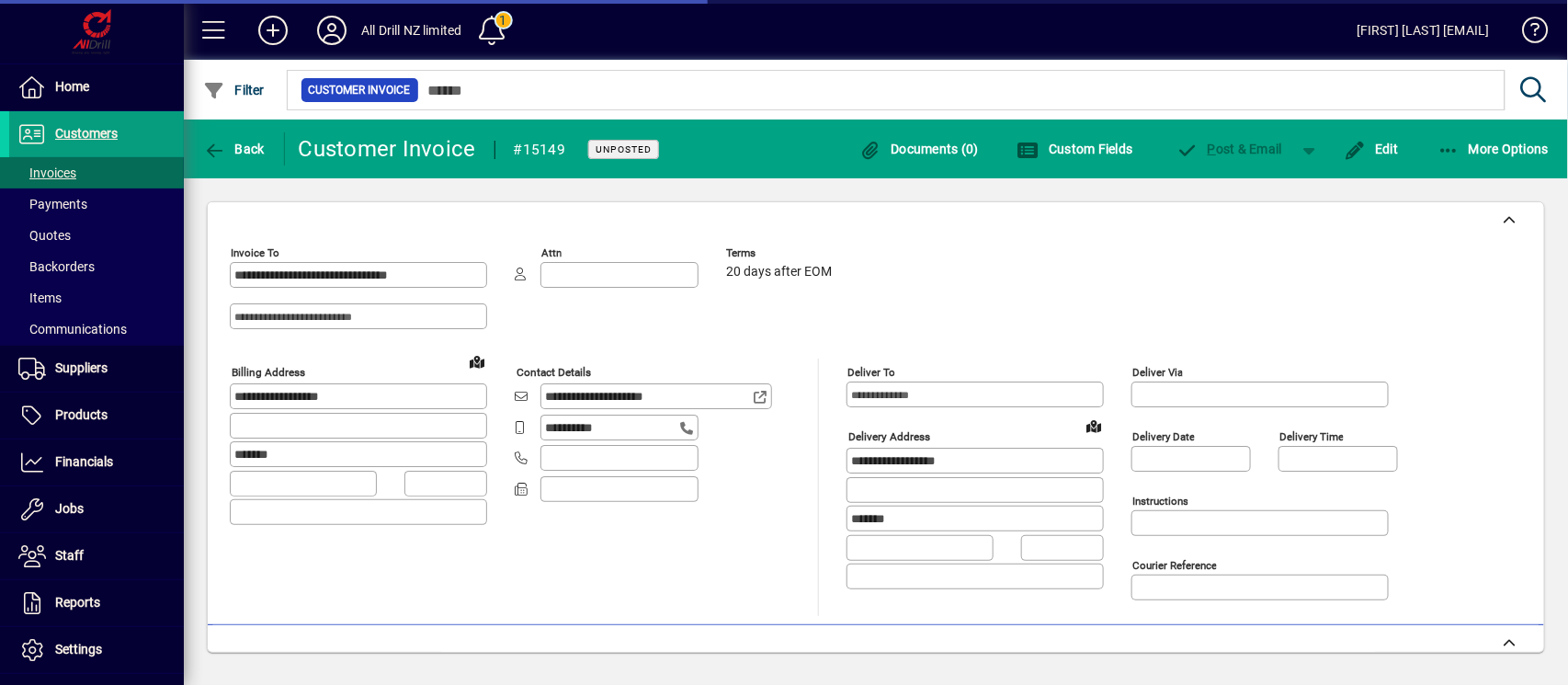 type on "**********" 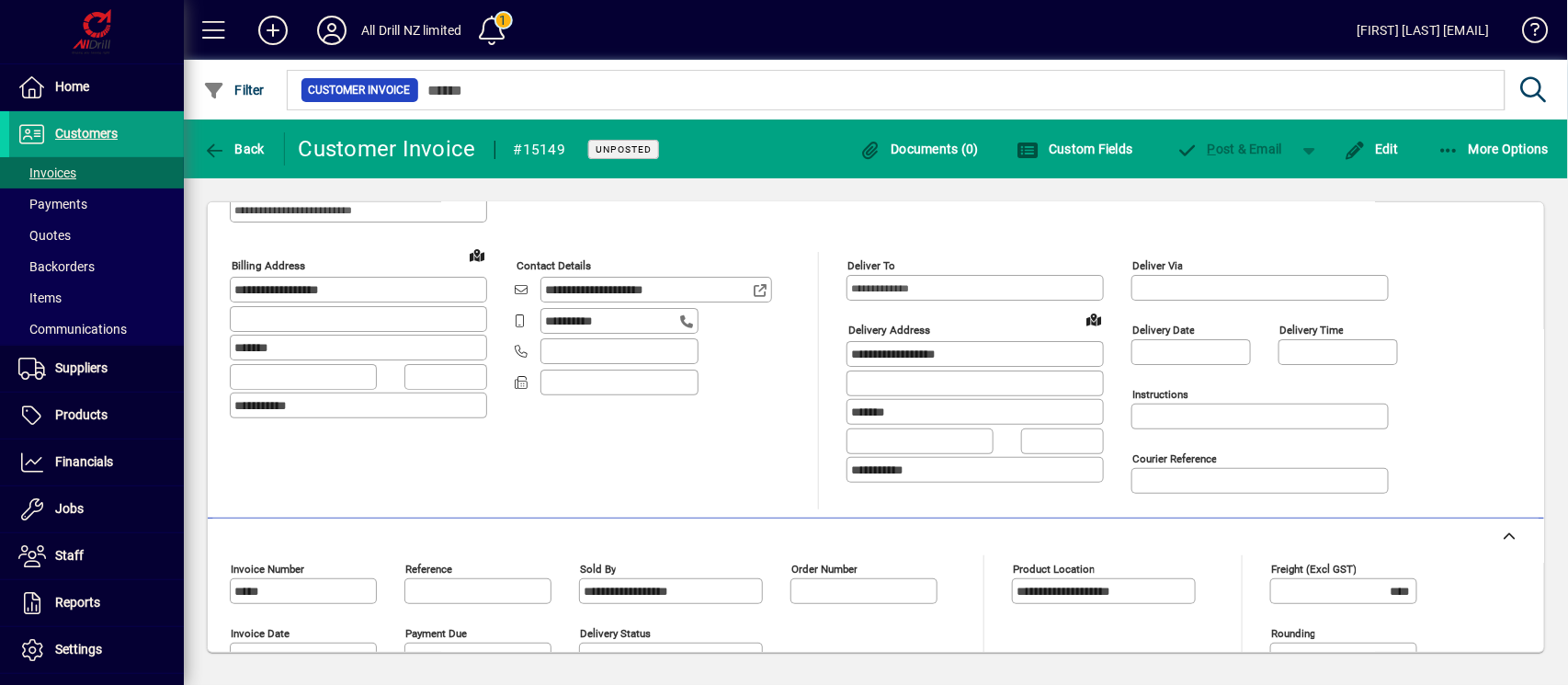 scroll, scrollTop: 0, scrollLeft: 0, axis: both 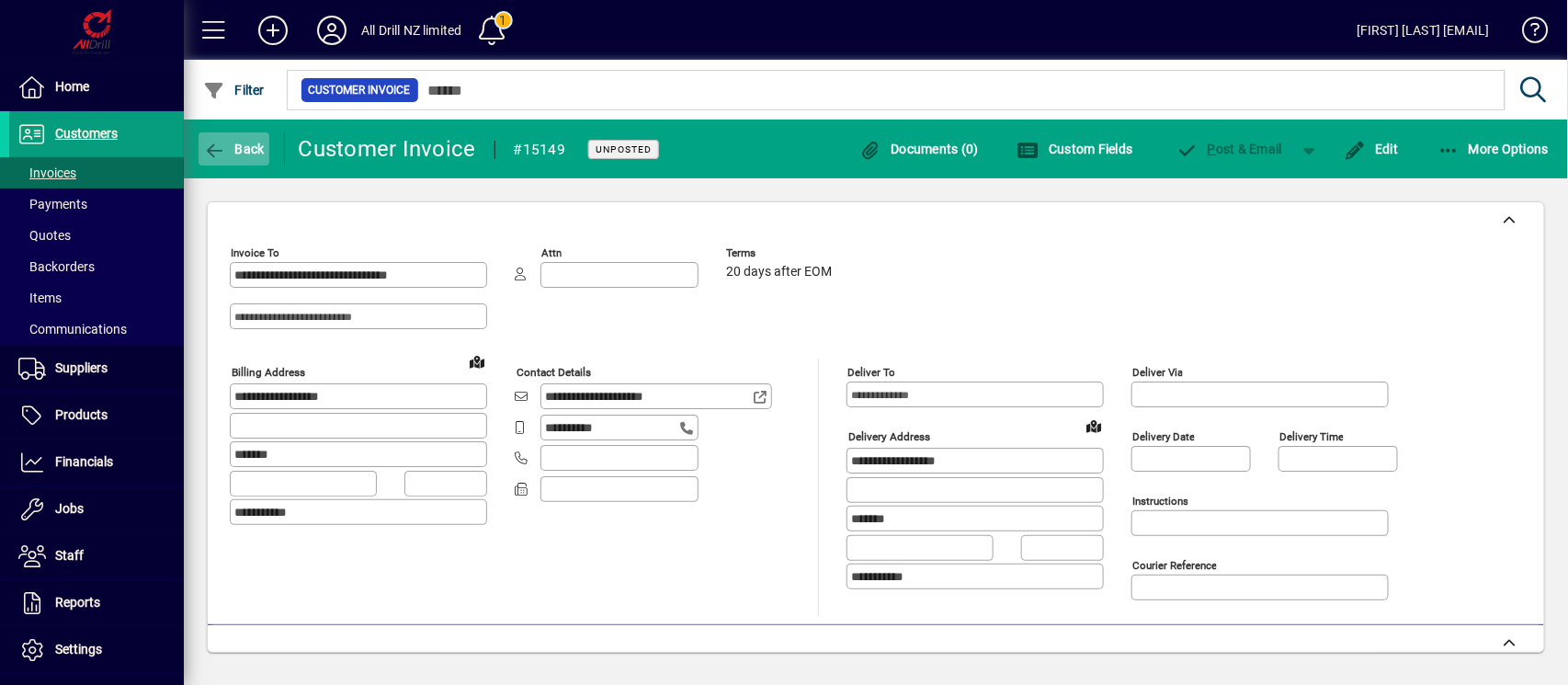 click on "Back" 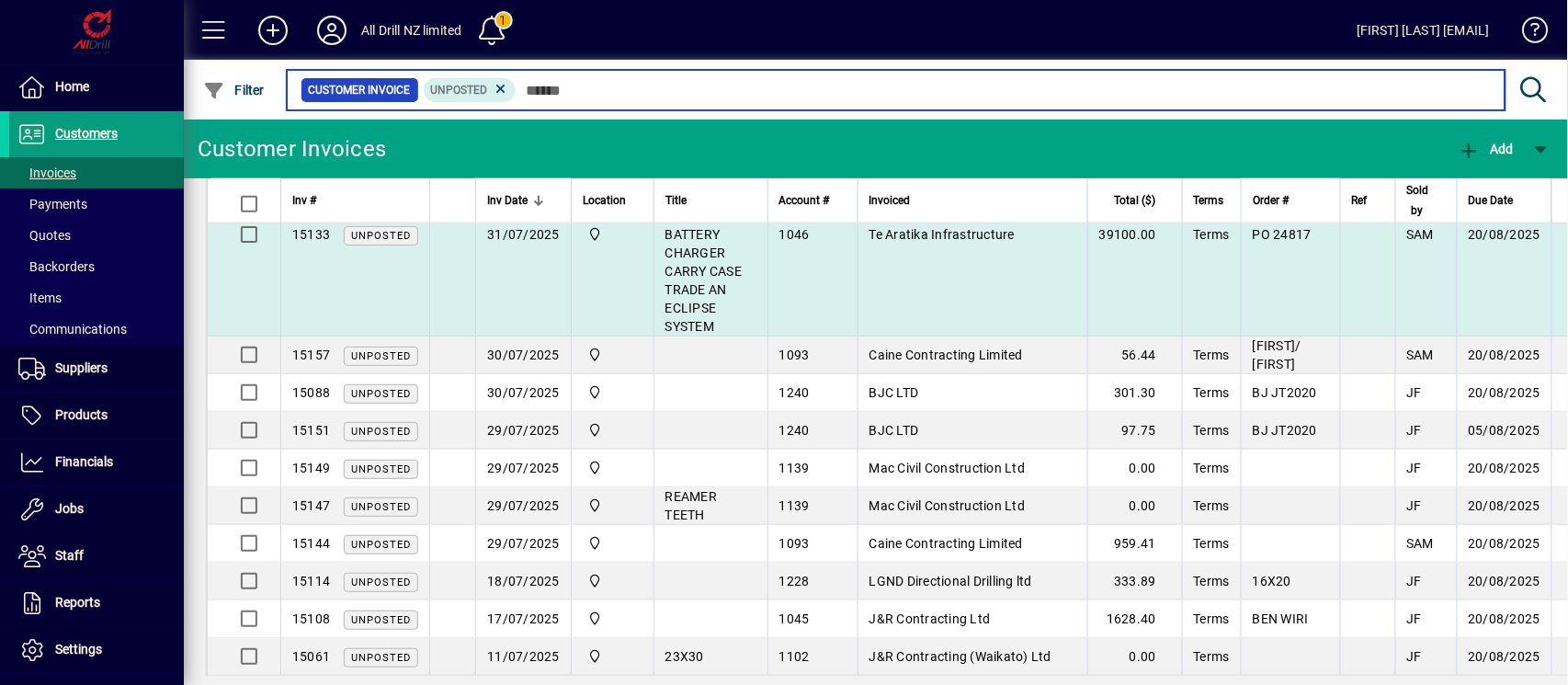 scroll, scrollTop: 858, scrollLeft: 0, axis: vertical 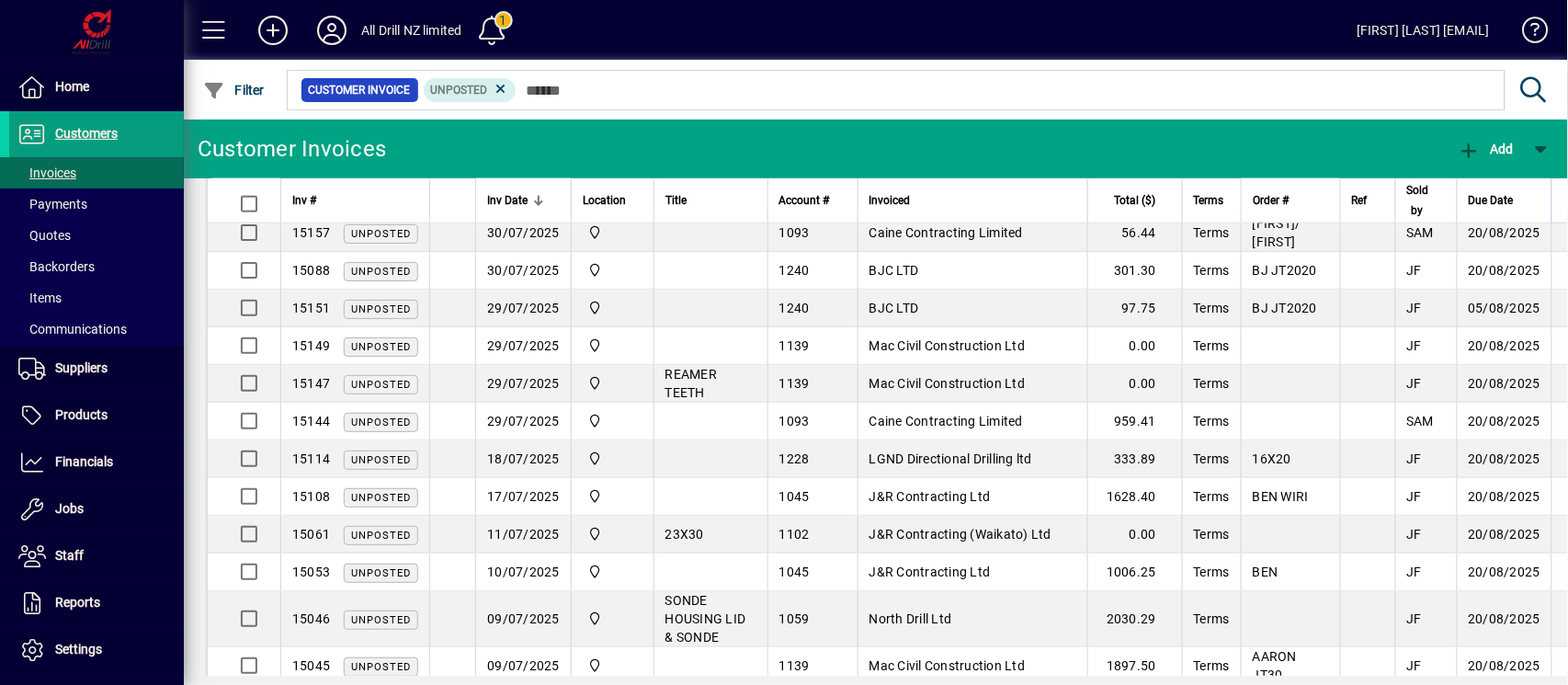 click on "J&R Contracting (Waikato) Ltd" at bounding box center [960, 534] 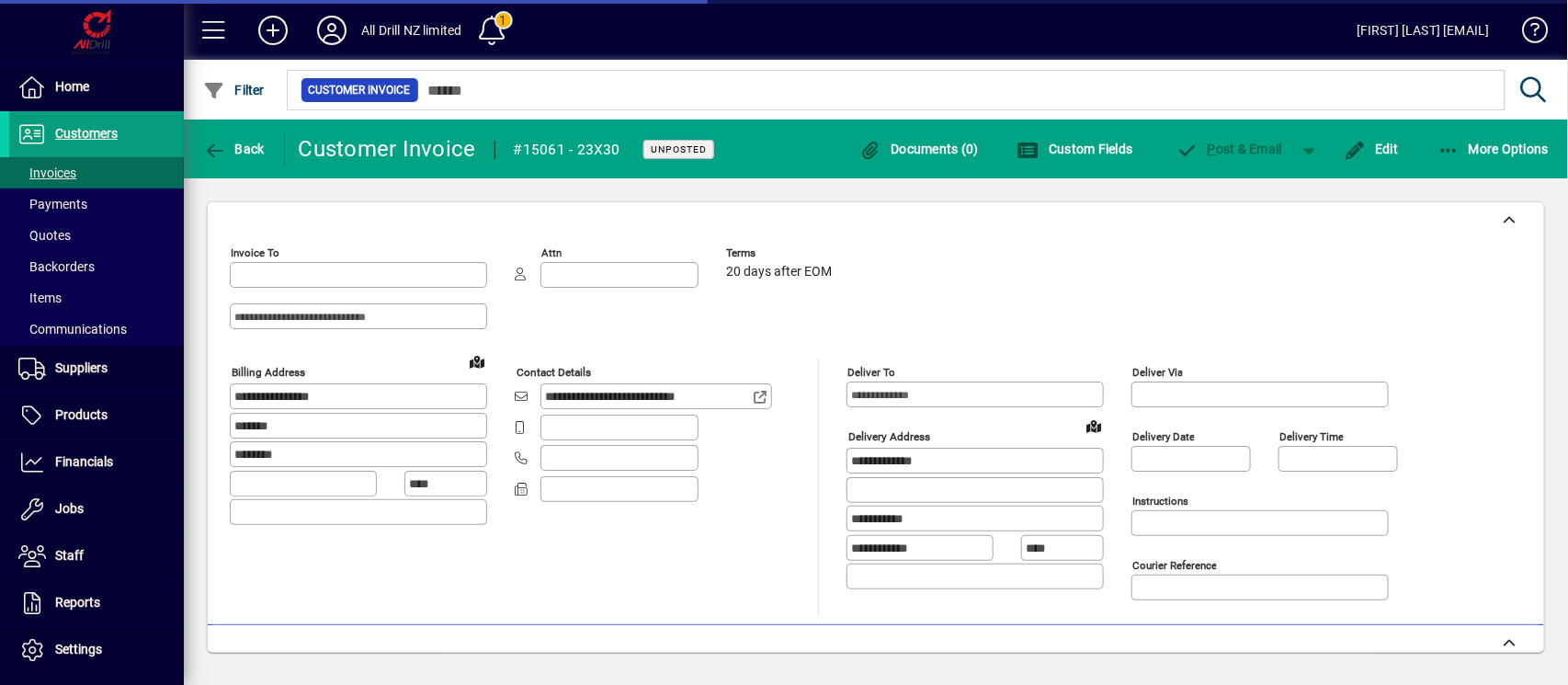 type on "**********" 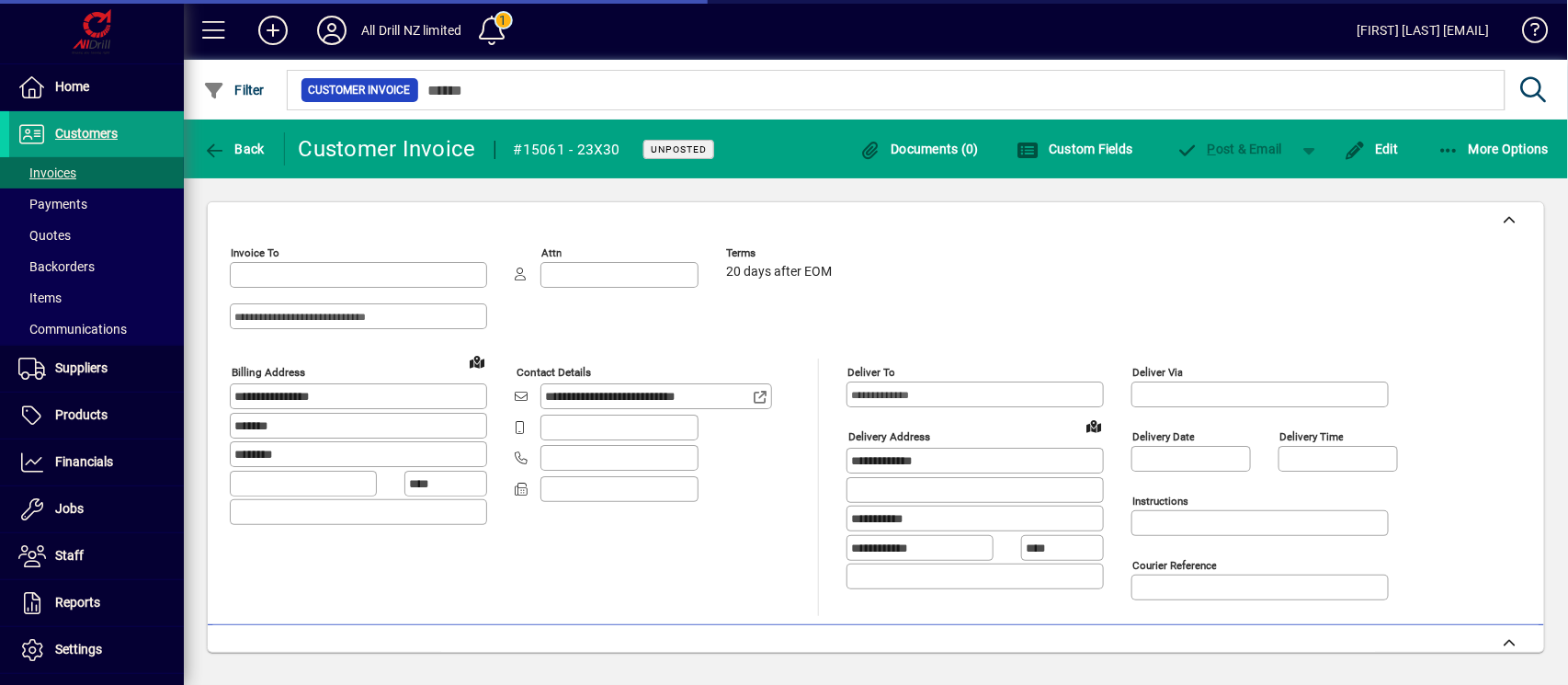 type on "**********" 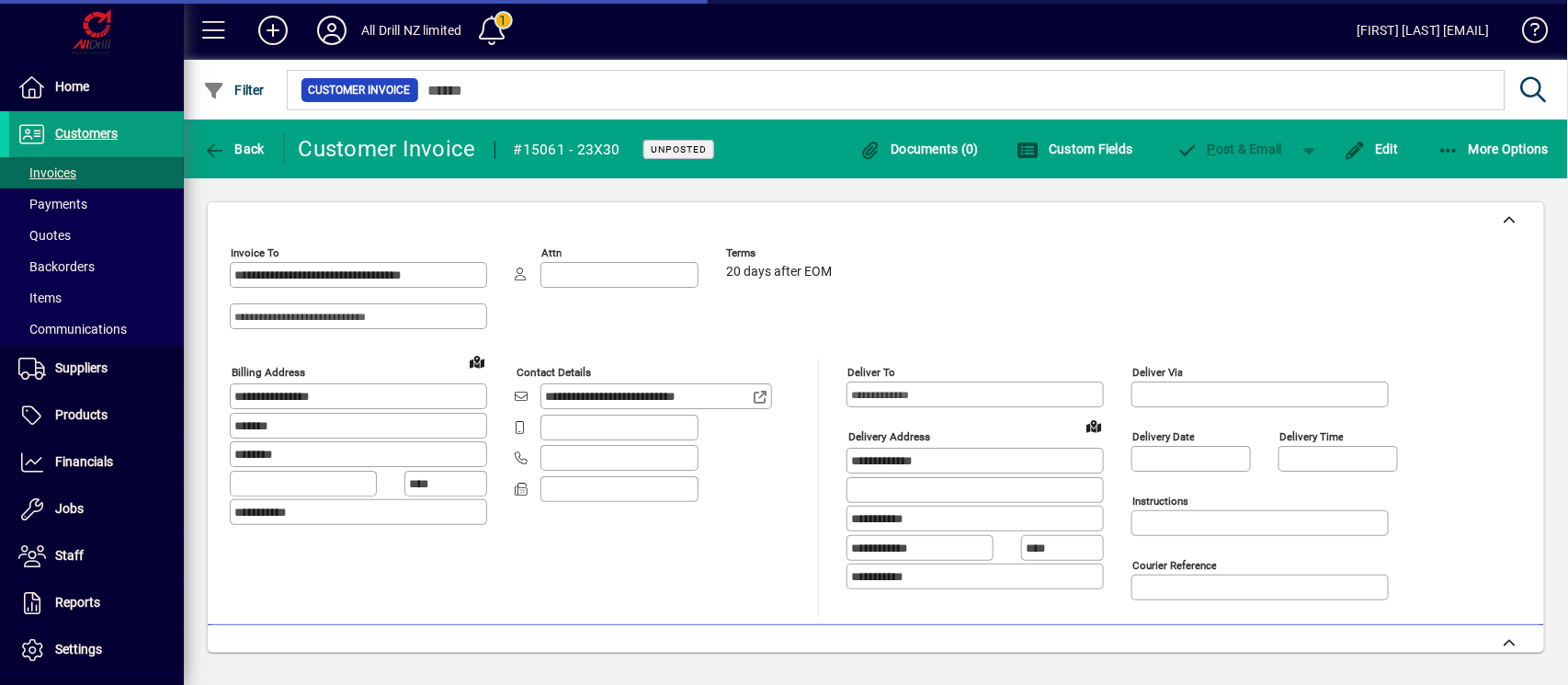 type on "**********" 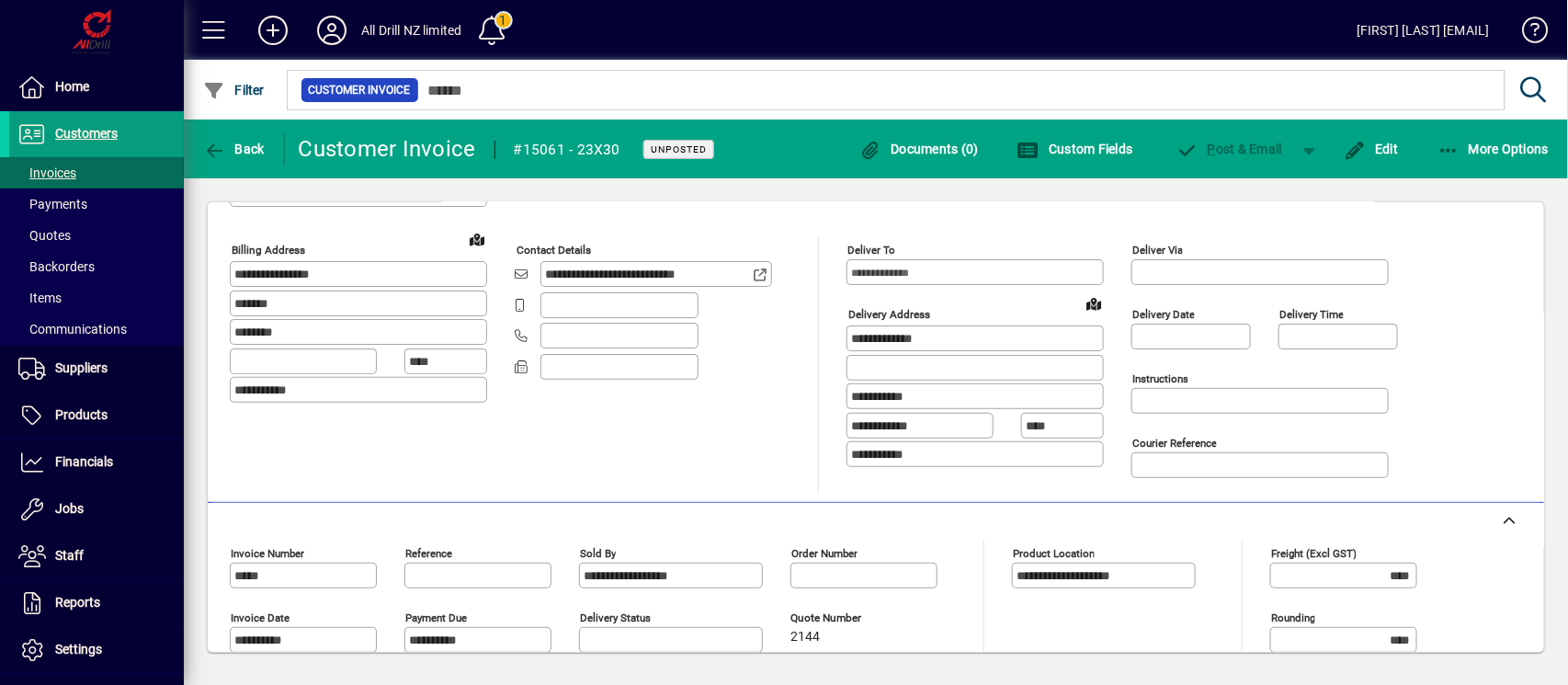 scroll, scrollTop: 245, scrollLeft: 0, axis: vertical 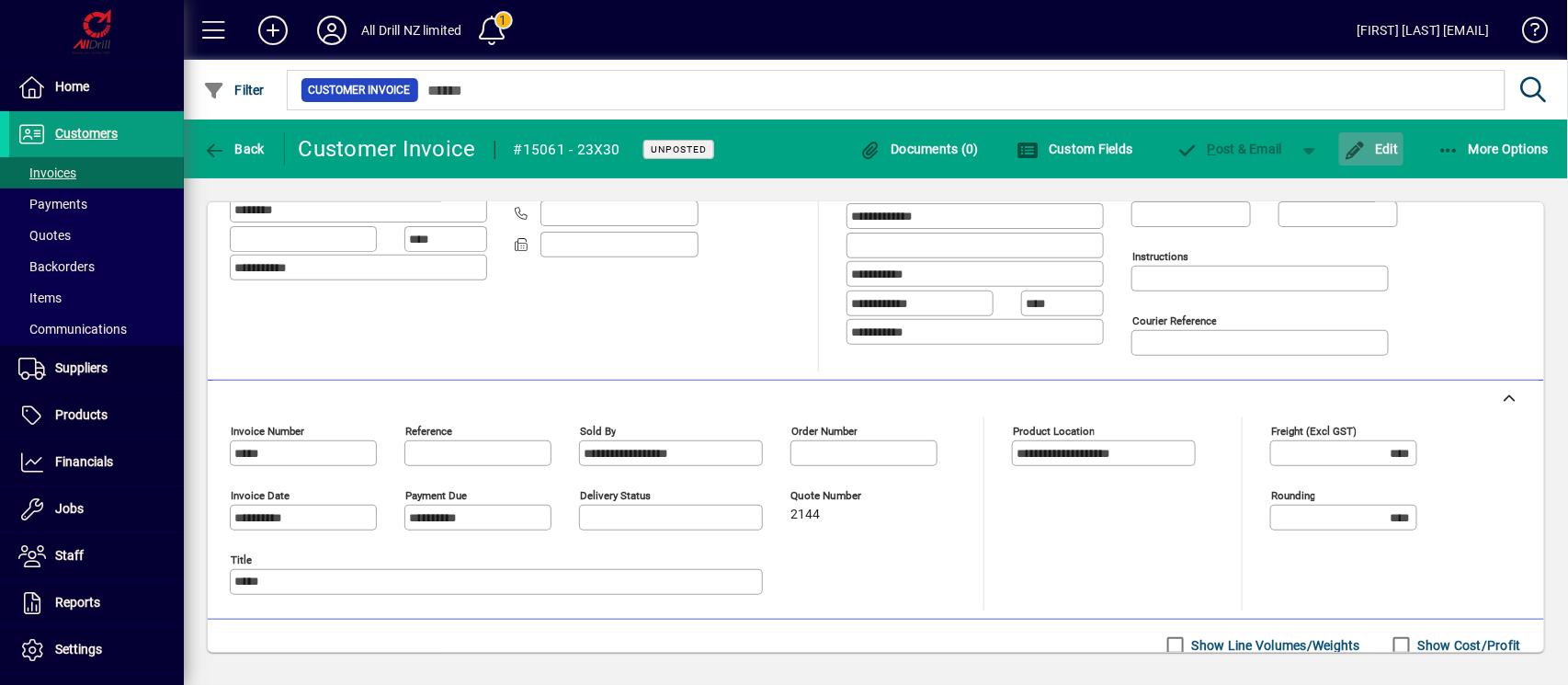 click on "Edit" 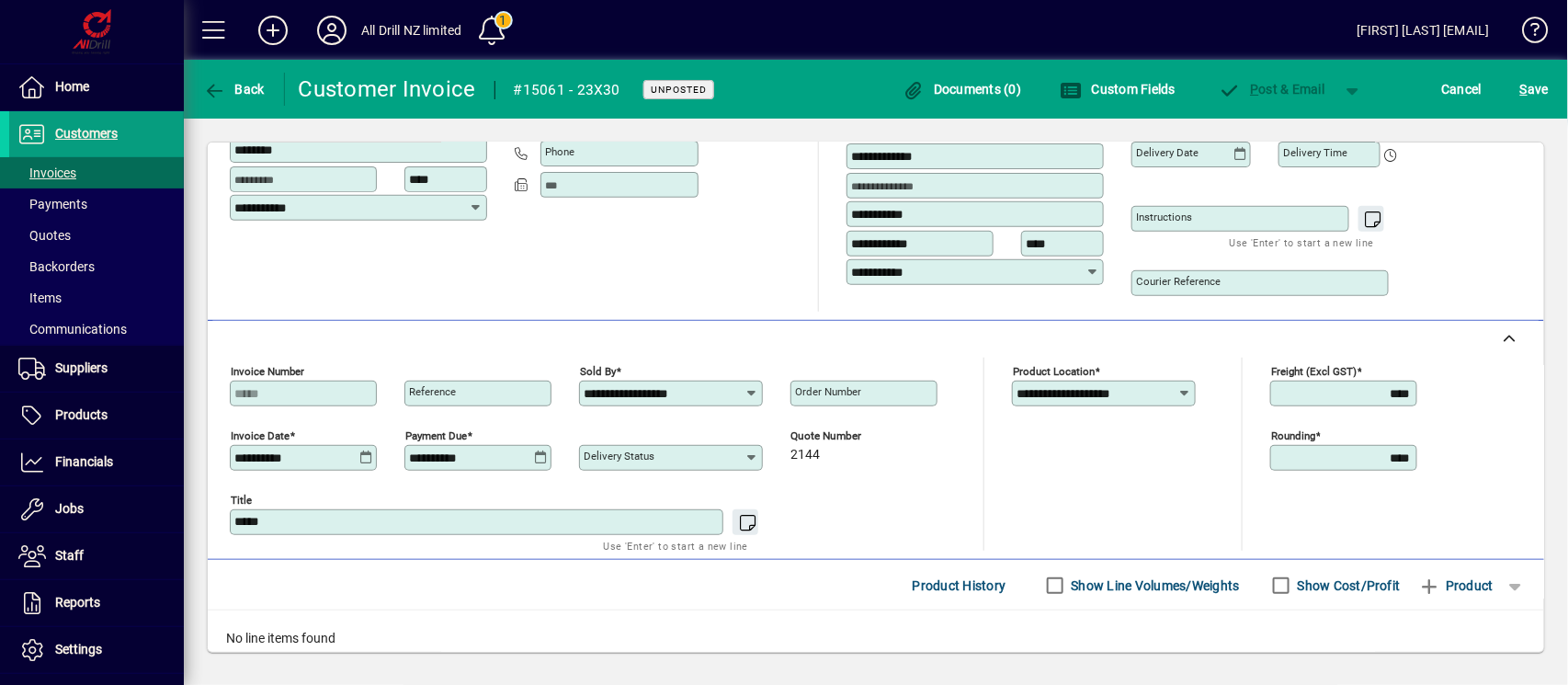 click on "*****" at bounding box center [478, 522] 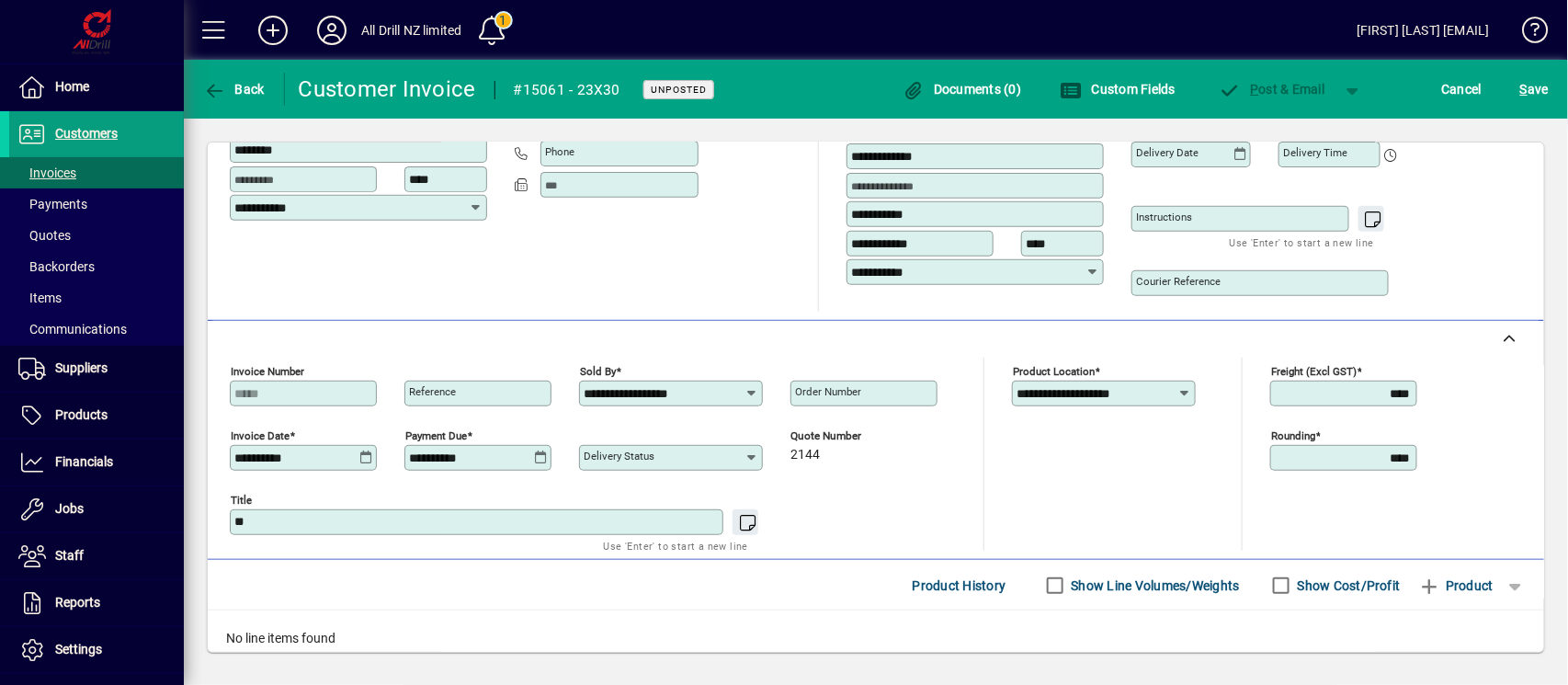 type on "*" 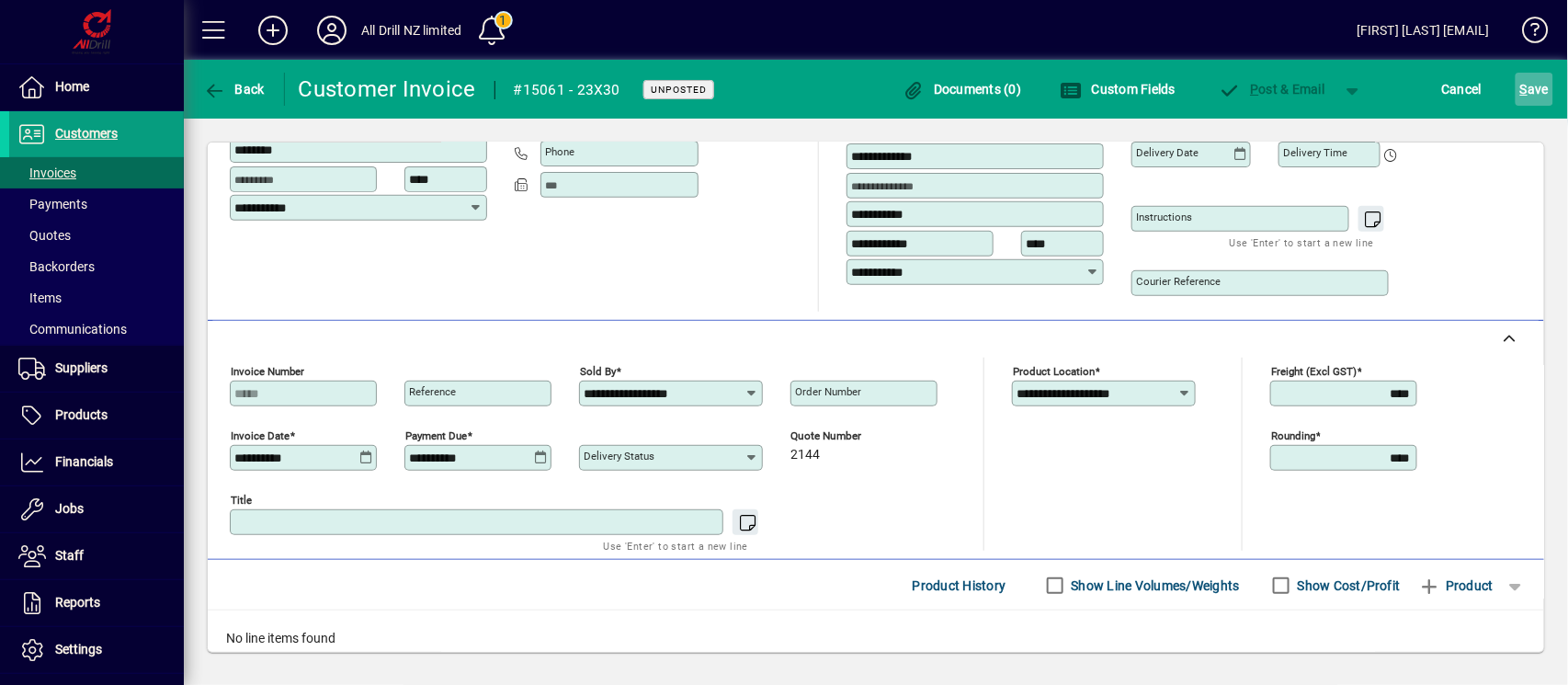 type 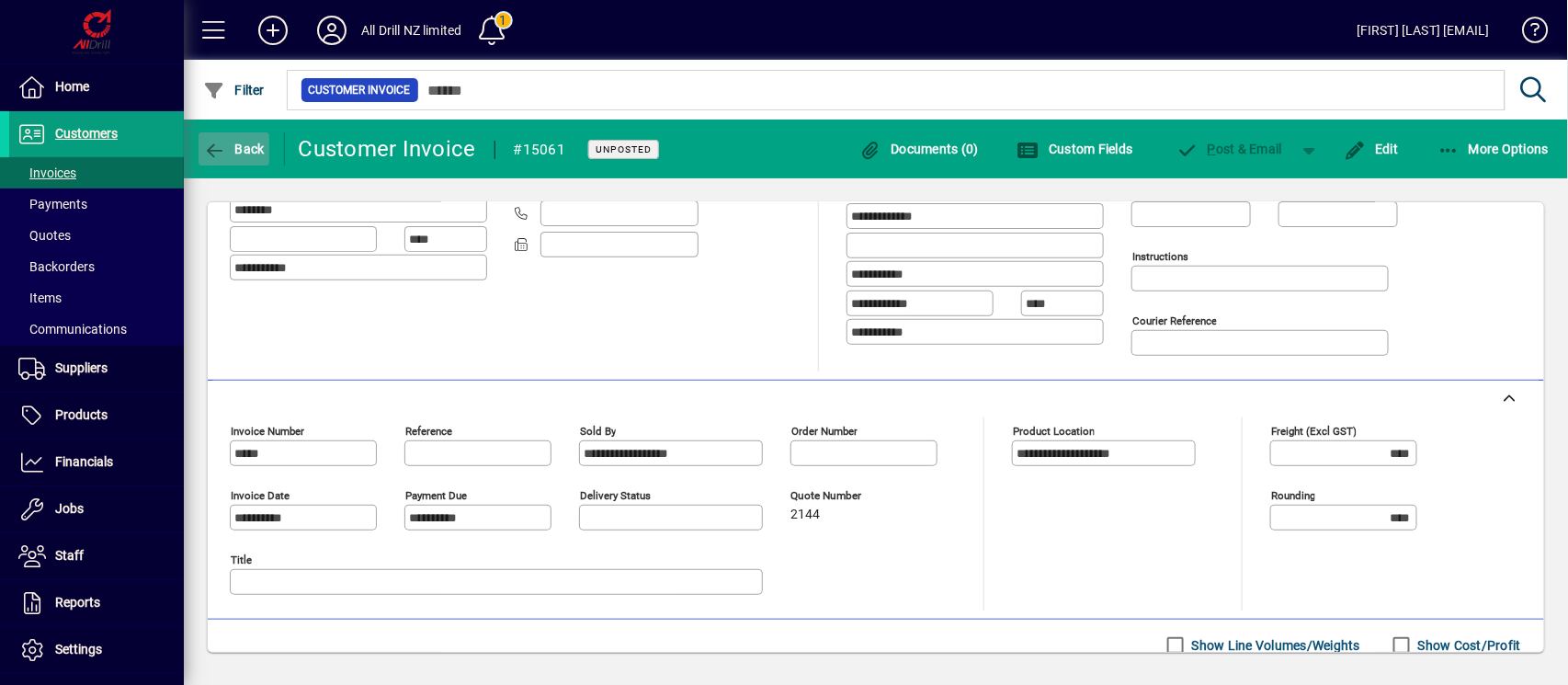 click on "Back" 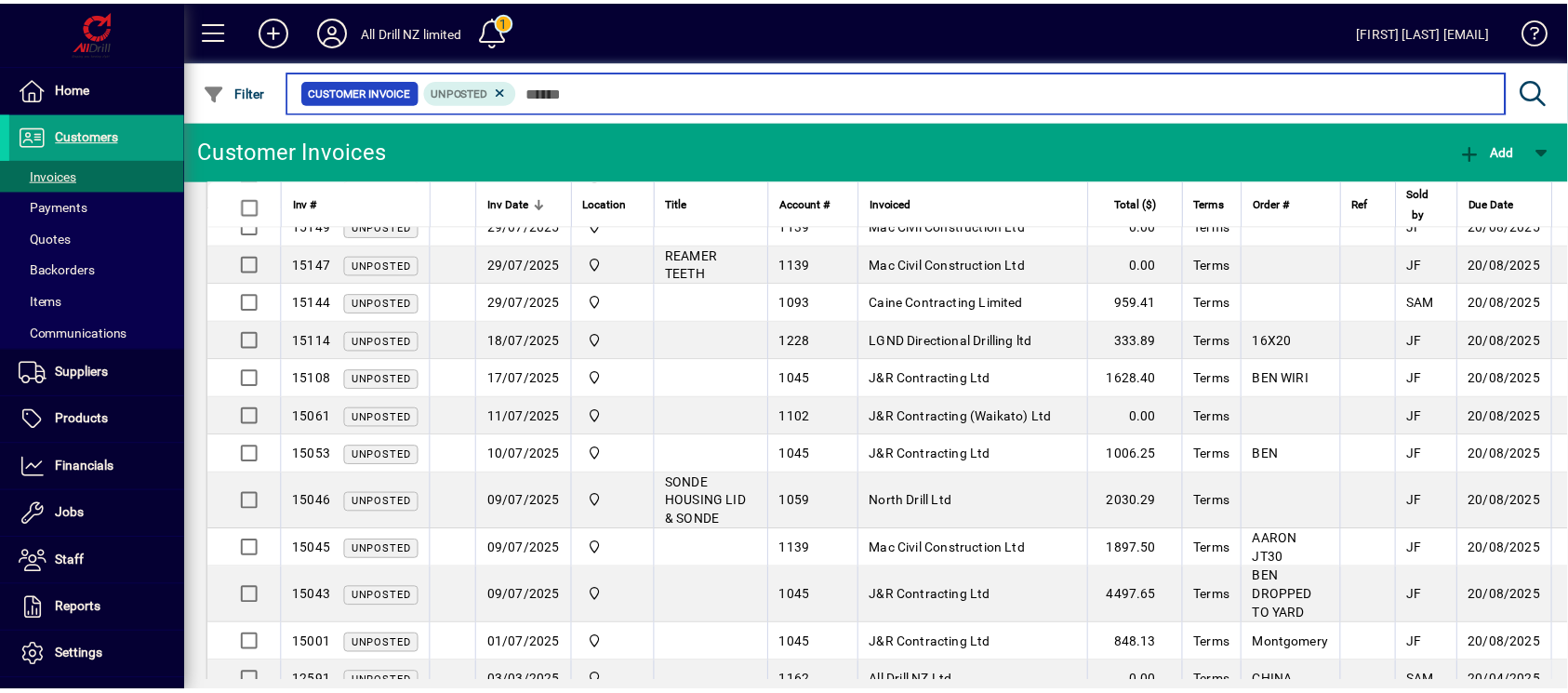 scroll, scrollTop: 1029, scrollLeft: 0, axis: vertical 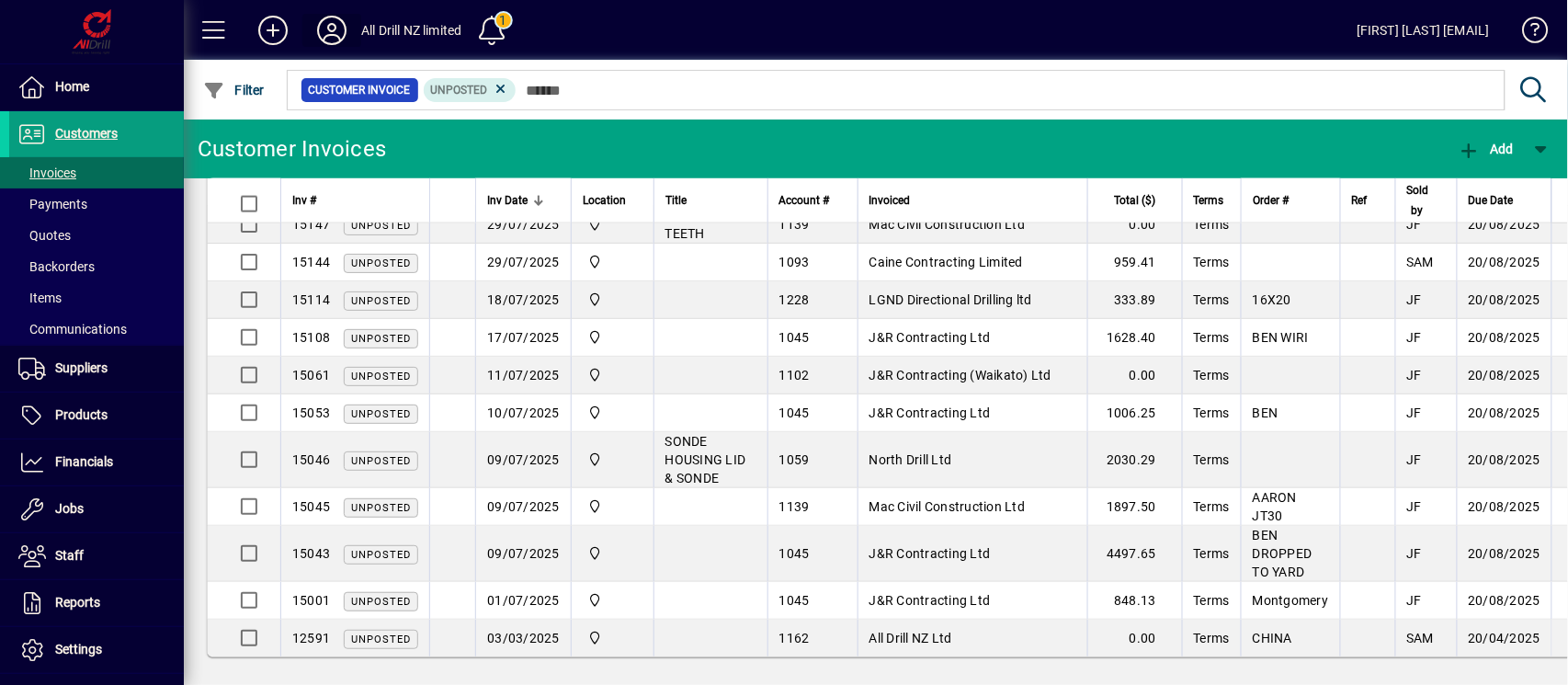 click 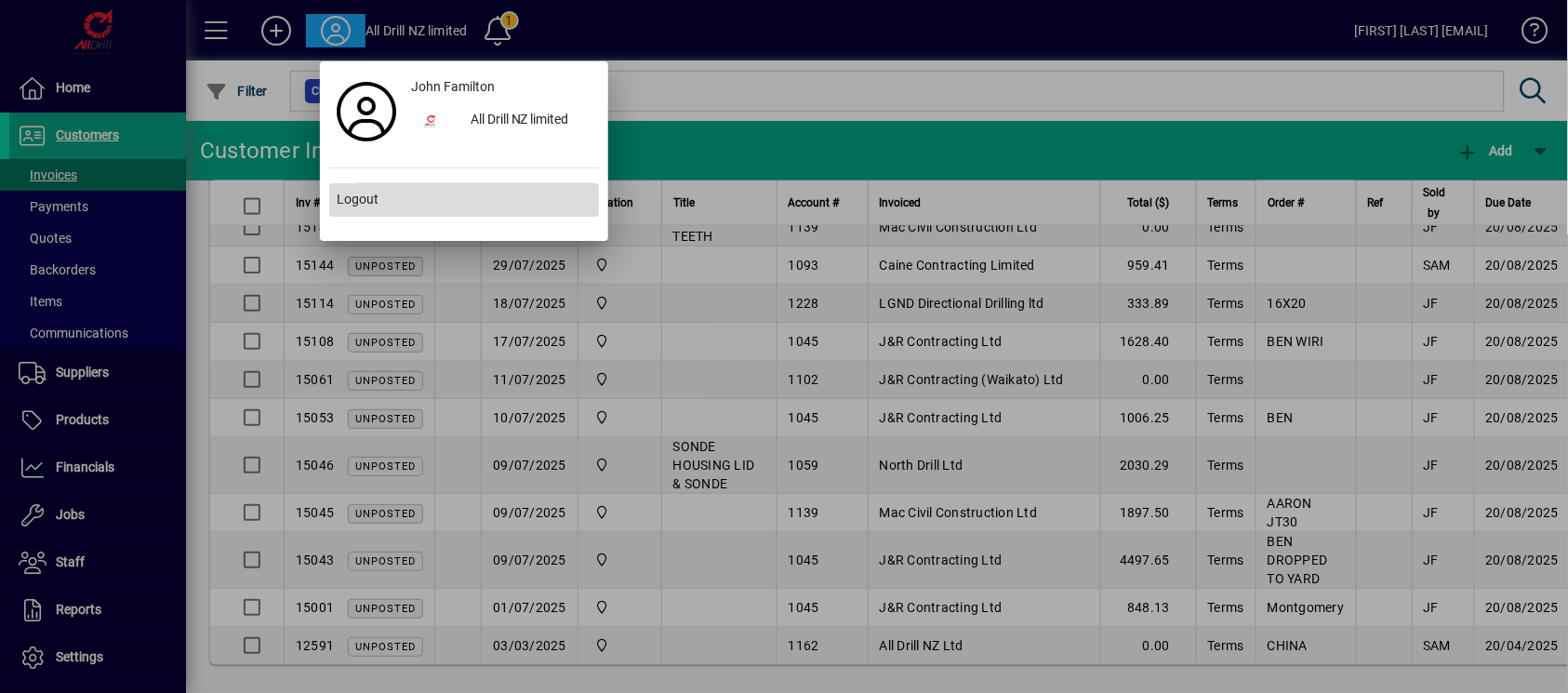click on "Logout" at bounding box center (357, 199) 